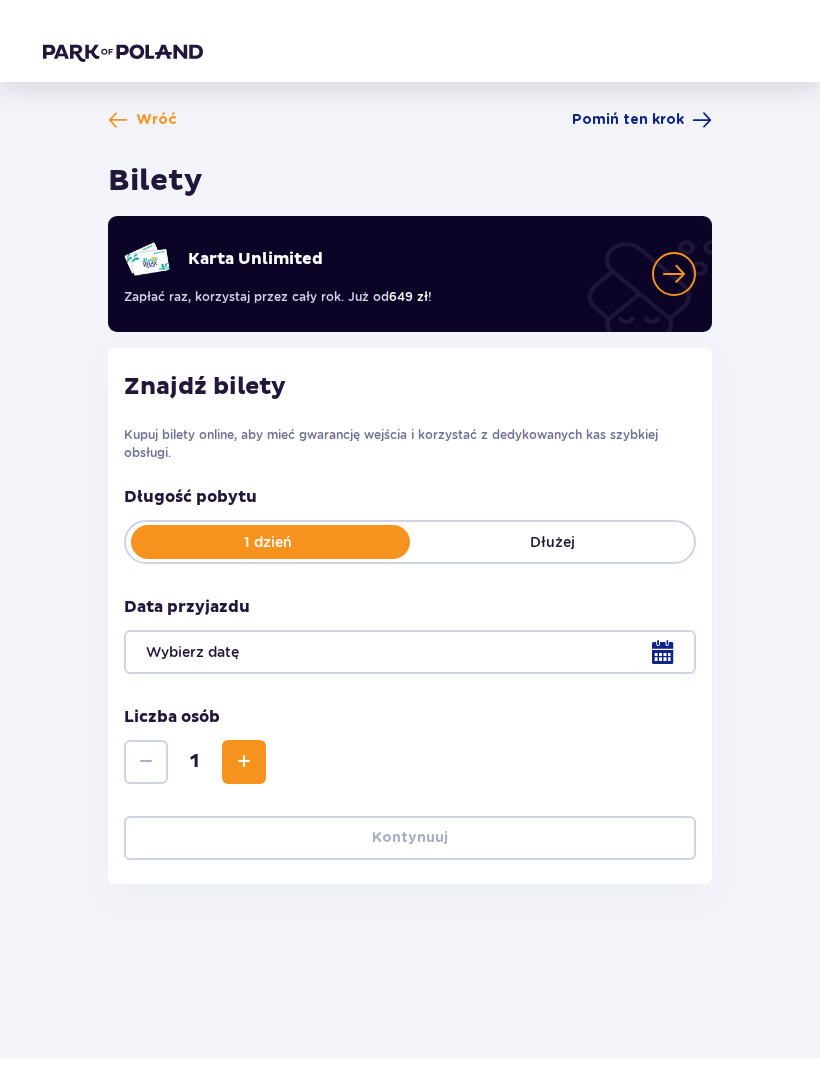 scroll, scrollTop: 0, scrollLeft: 0, axis: both 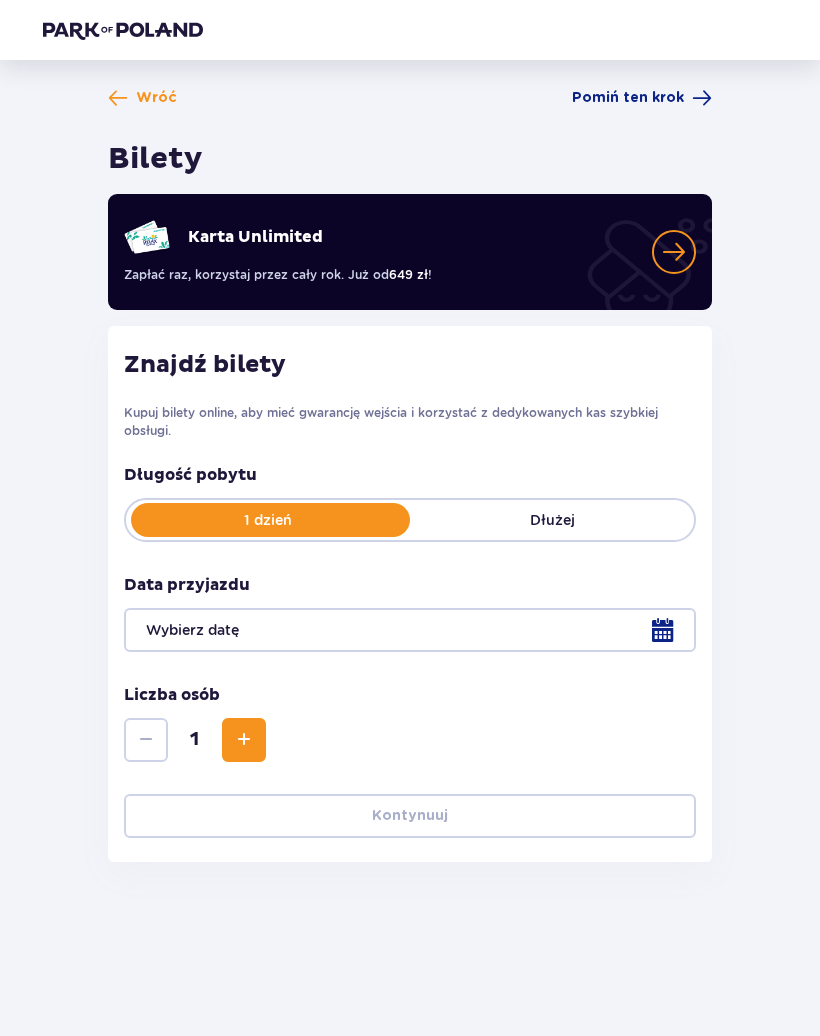 click on "Pomiń ten krok" at bounding box center (642, 98) 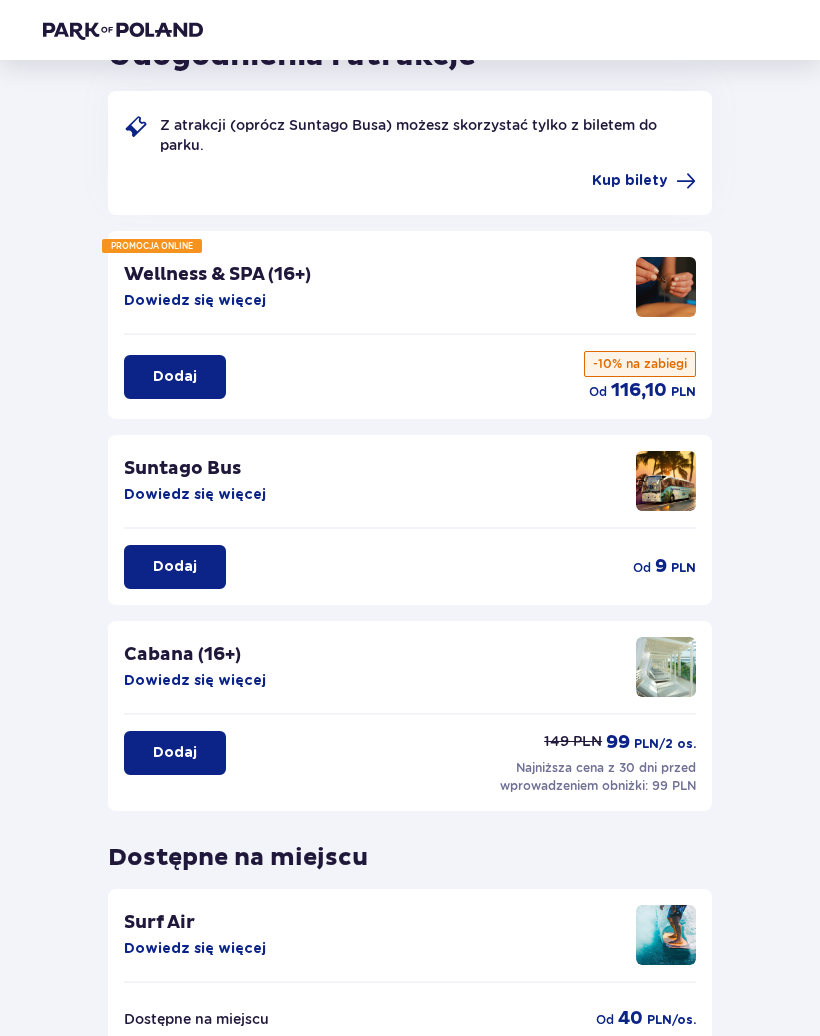 scroll, scrollTop: 0, scrollLeft: 0, axis: both 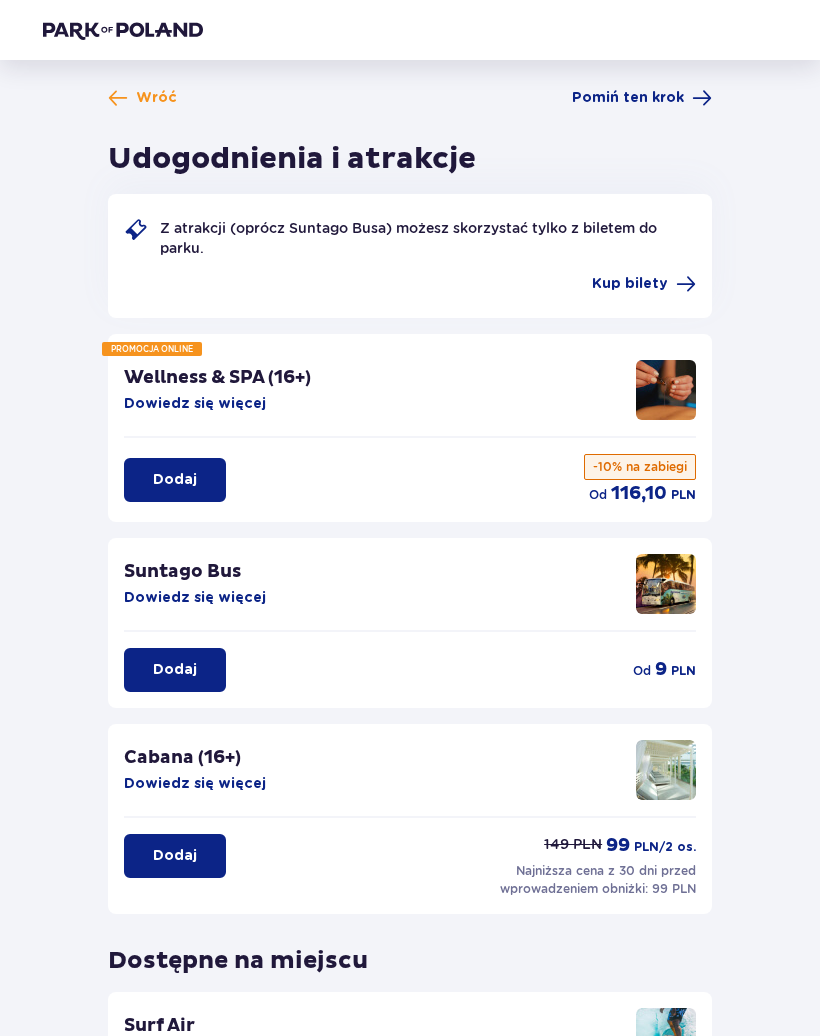 click on "Pomiń ten krok" at bounding box center (628, 98) 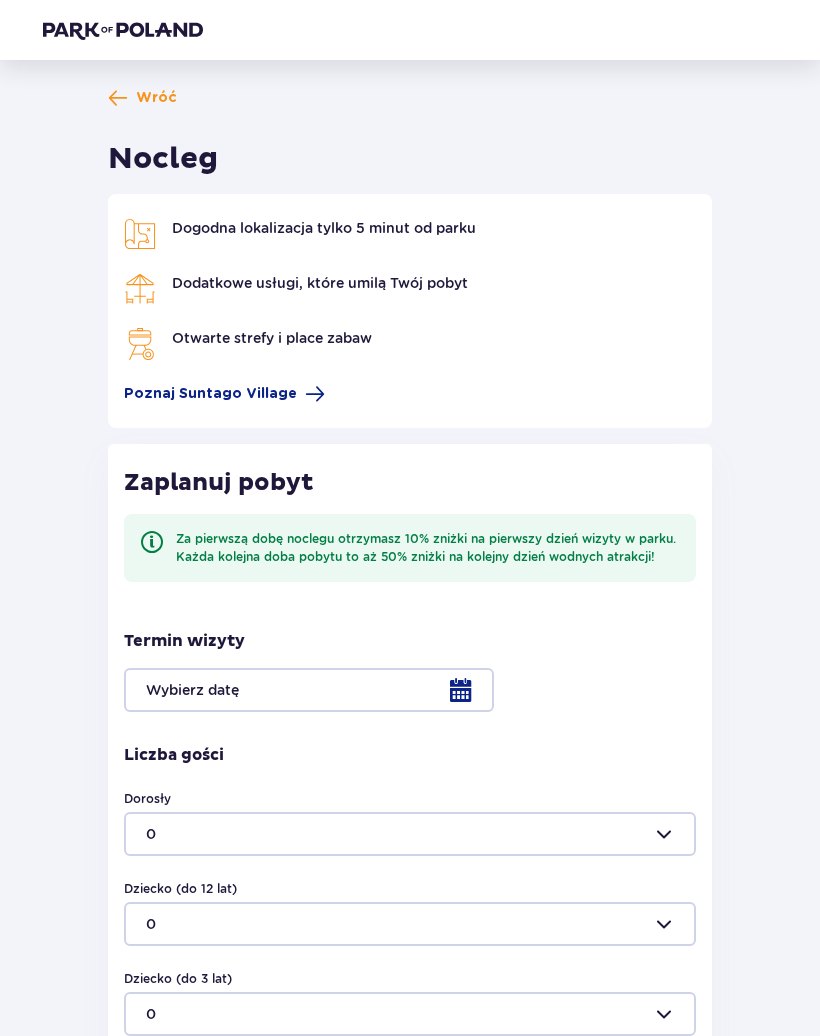 click at bounding box center [118, 98] 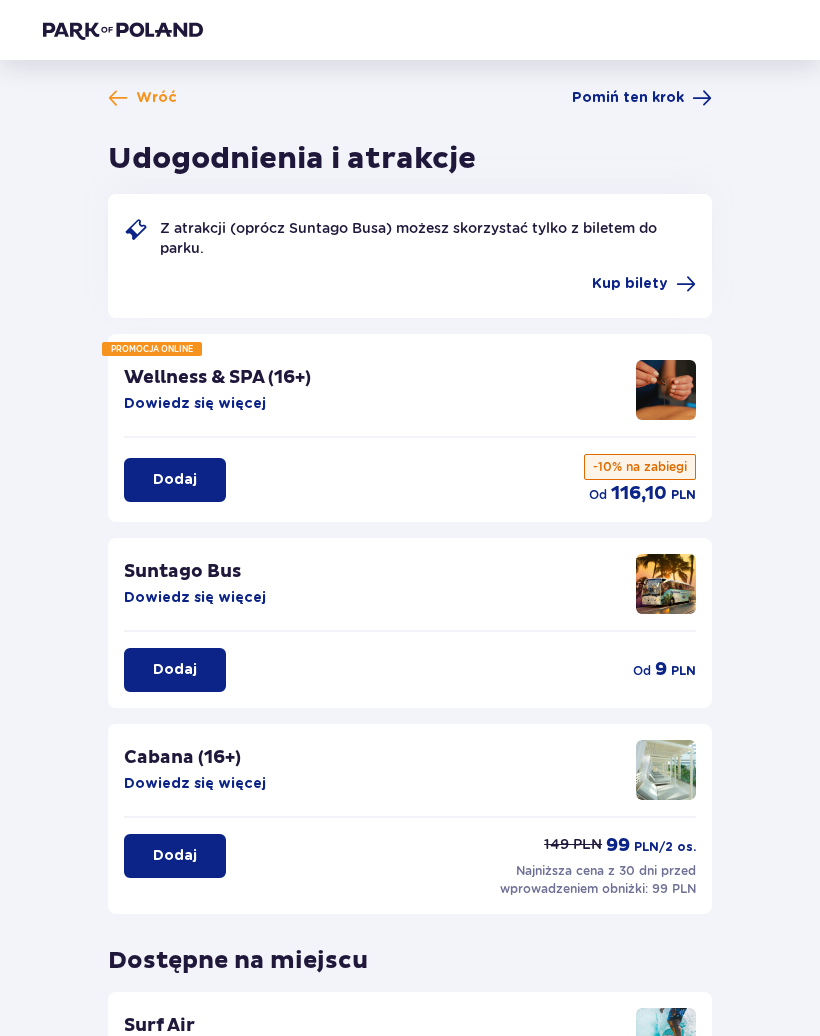 click on "Pomiń ten krok" at bounding box center (628, 98) 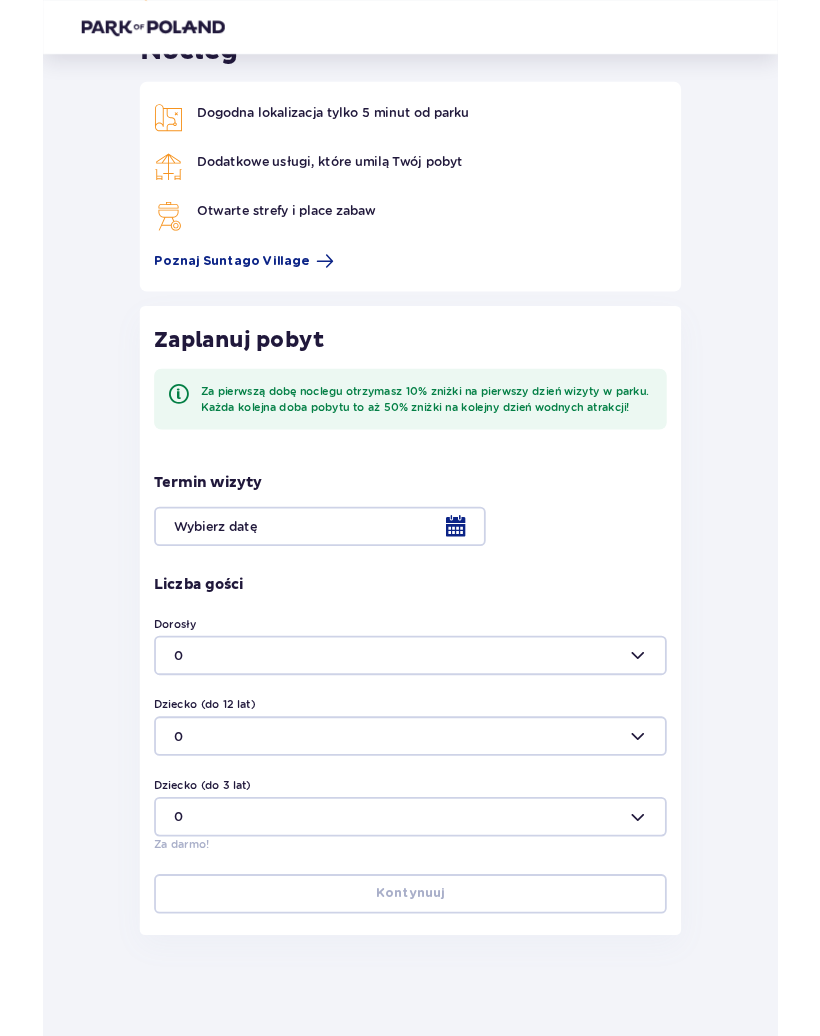 scroll, scrollTop: 230, scrollLeft: 0, axis: vertical 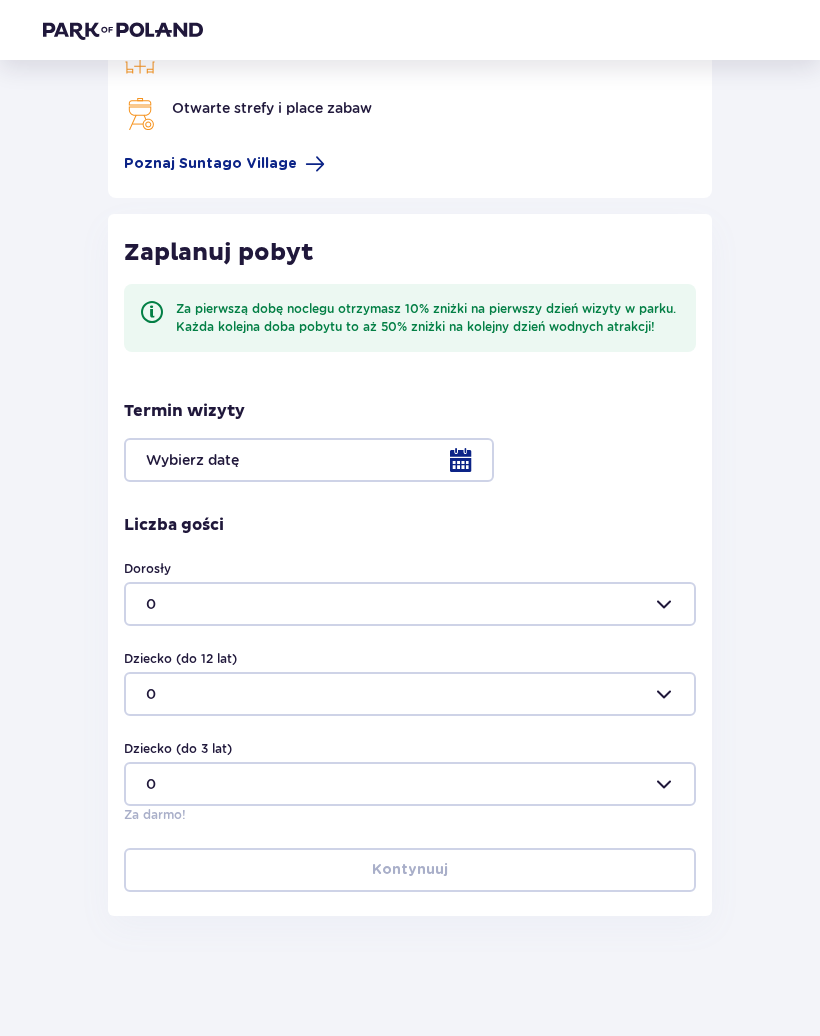 click at bounding box center [410, 460] 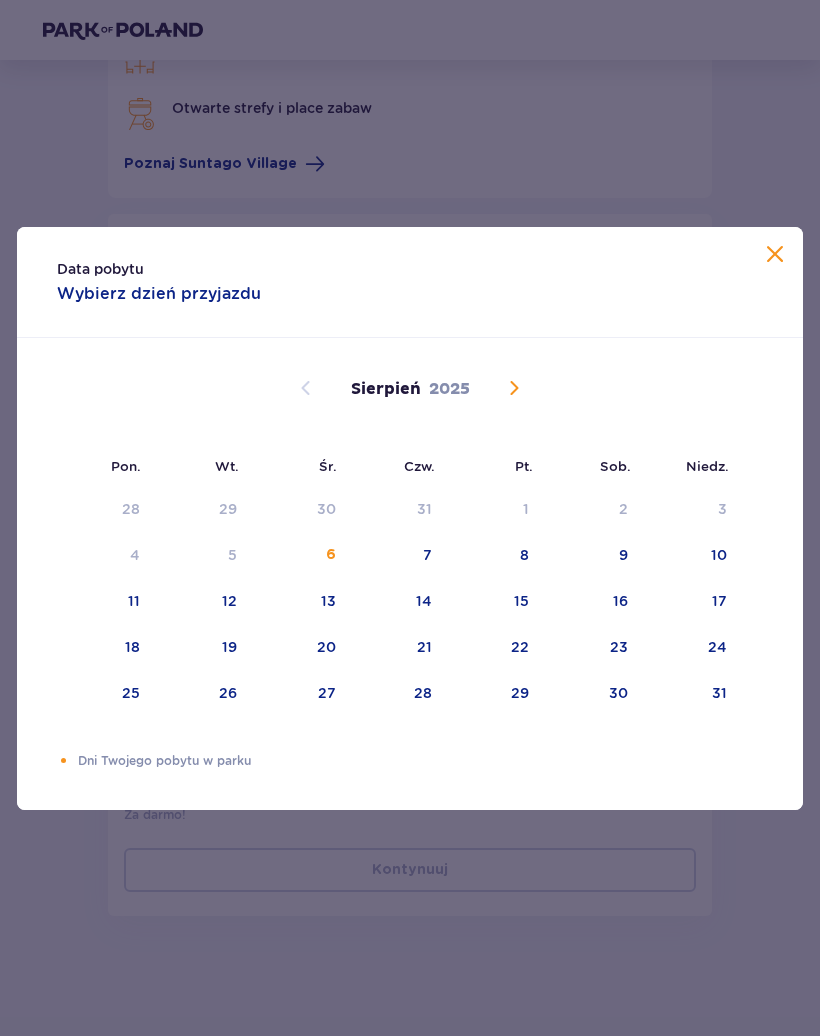 click on "7" at bounding box center (398, 556) 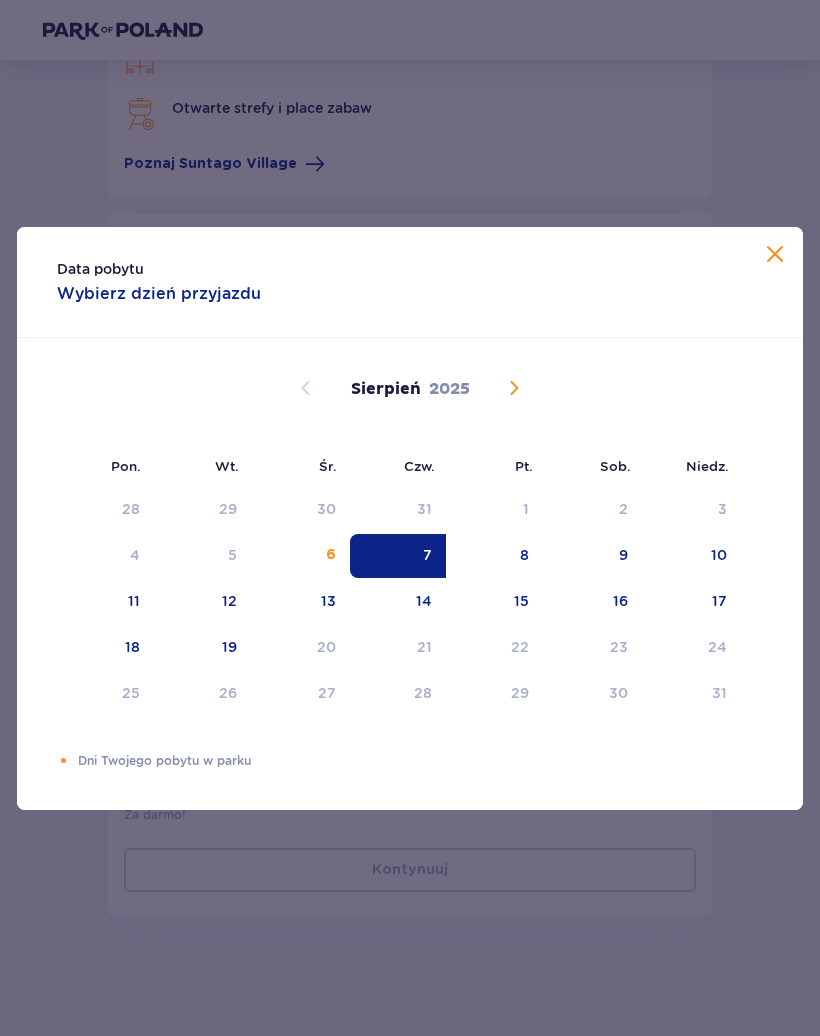click on "7" at bounding box center (398, 556) 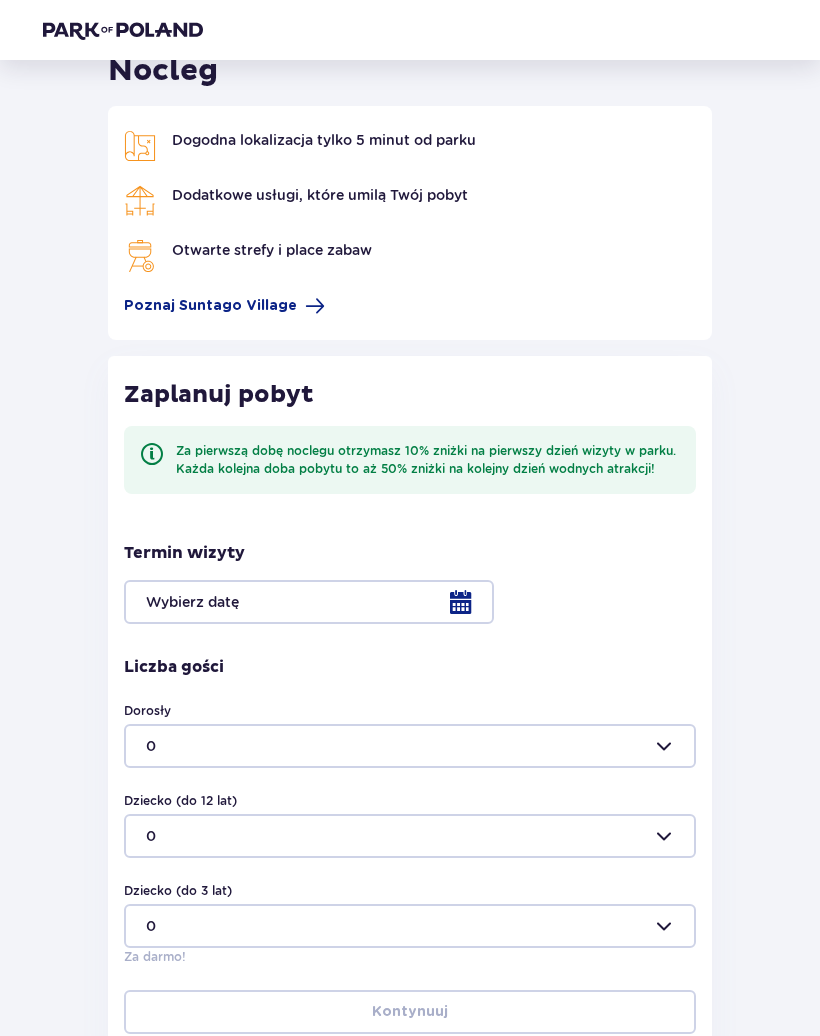 scroll, scrollTop: 0, scrollLeft: 0, axis: both 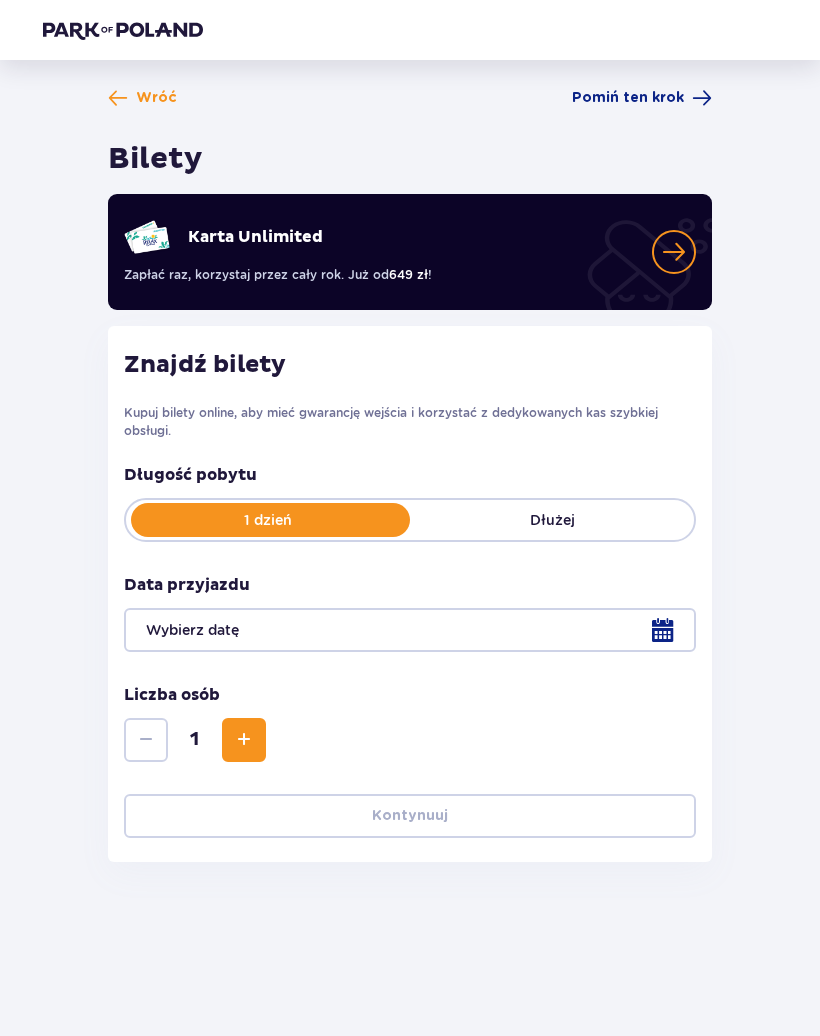 click at bounding box center [410, 630] 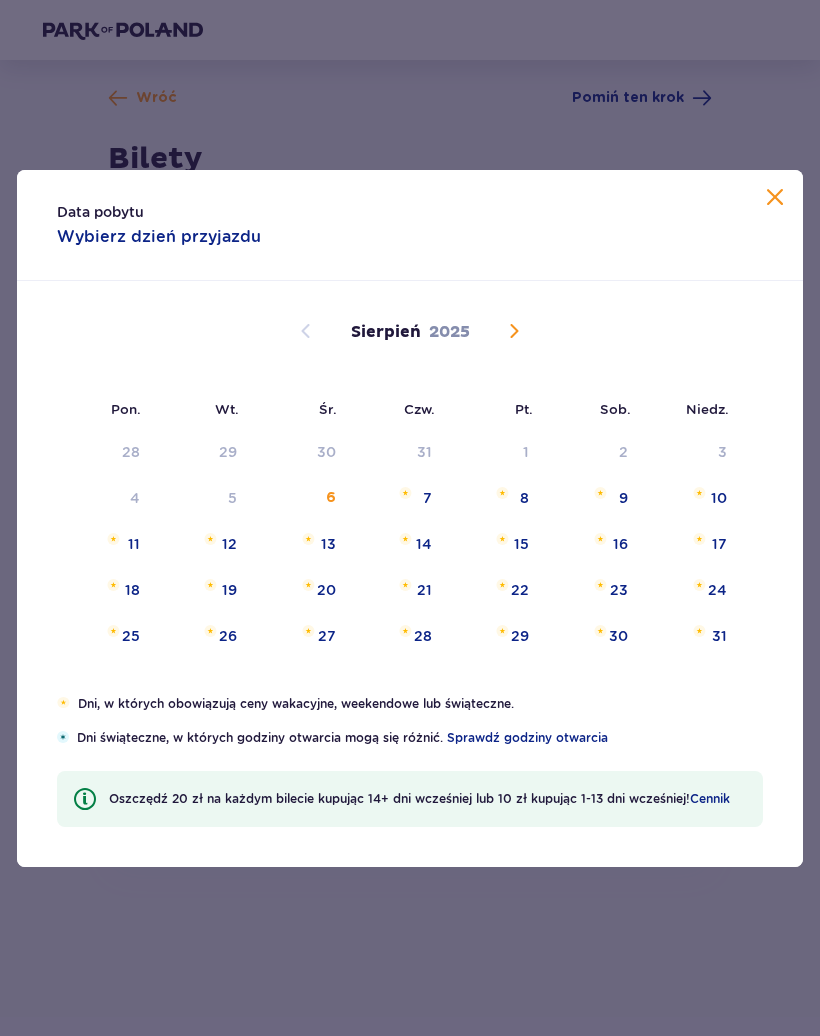 click on "7" at bounding box center [398, 499] 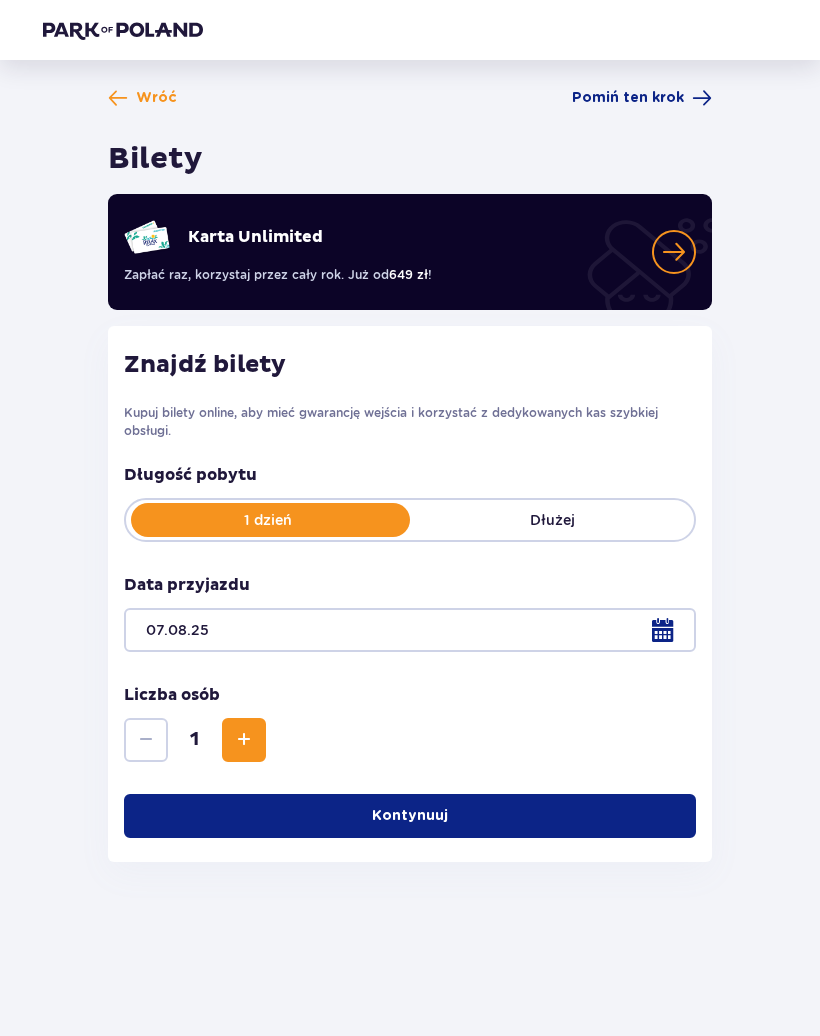 click on "Kontynuuj" at bounding box center [410, 816] 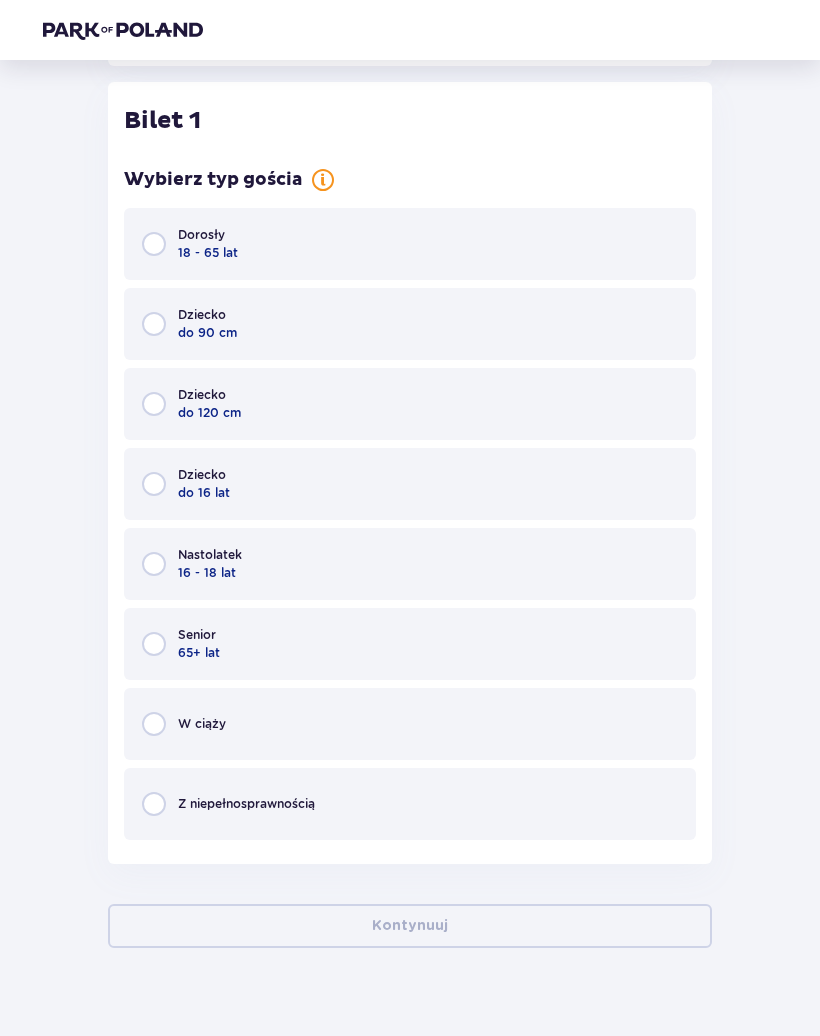 scroll, scrollTop: 802, scrollLeft: 0, axis: vertical 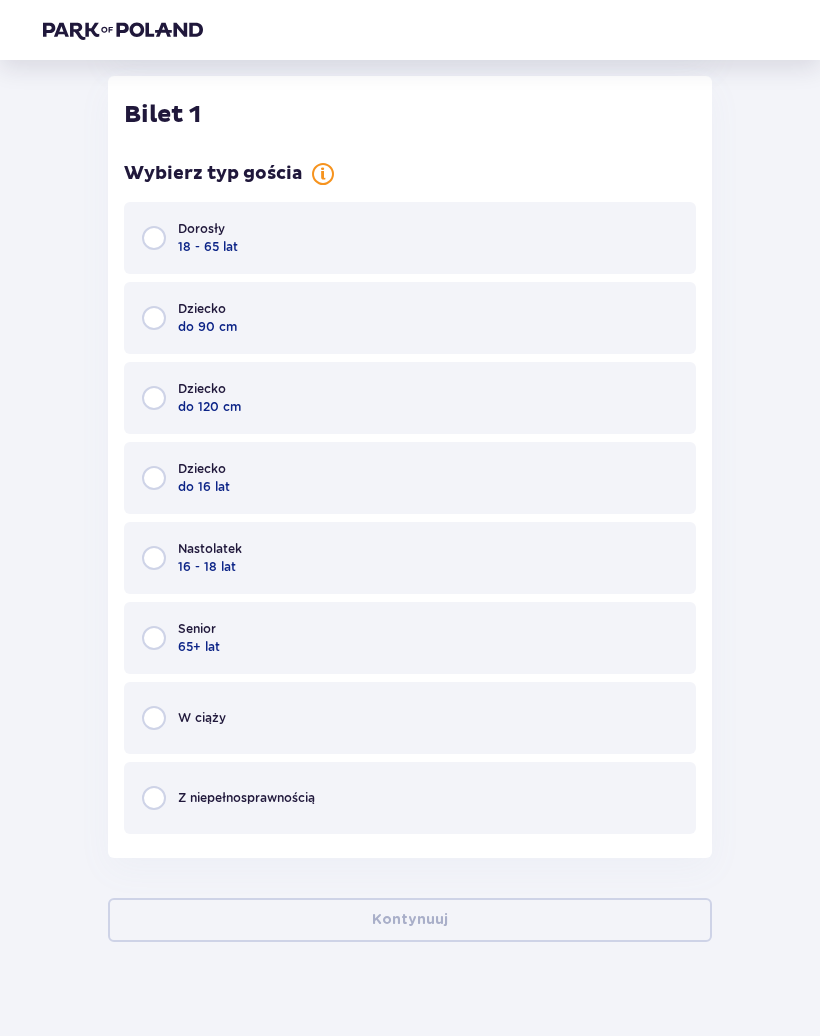 click at bounding box center [154, 238] 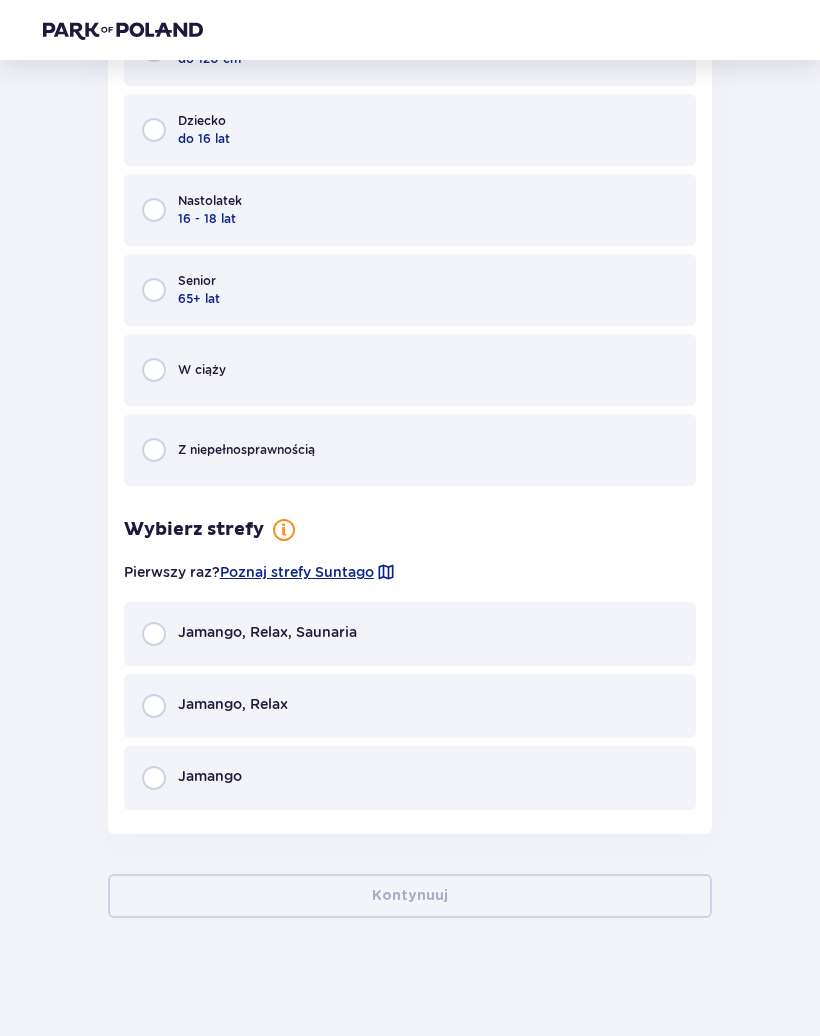 scroll, scrollTop: 1152, scrollLeft: 0, axis: vertical 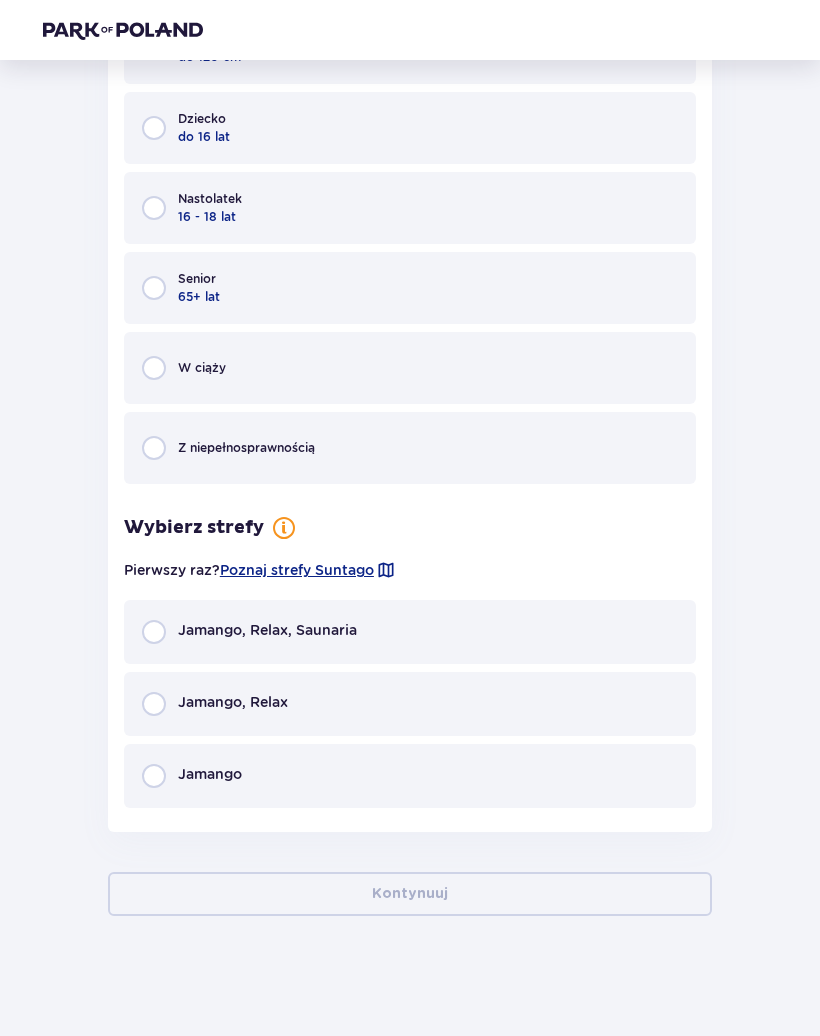 click at bounding box center (154, 776) 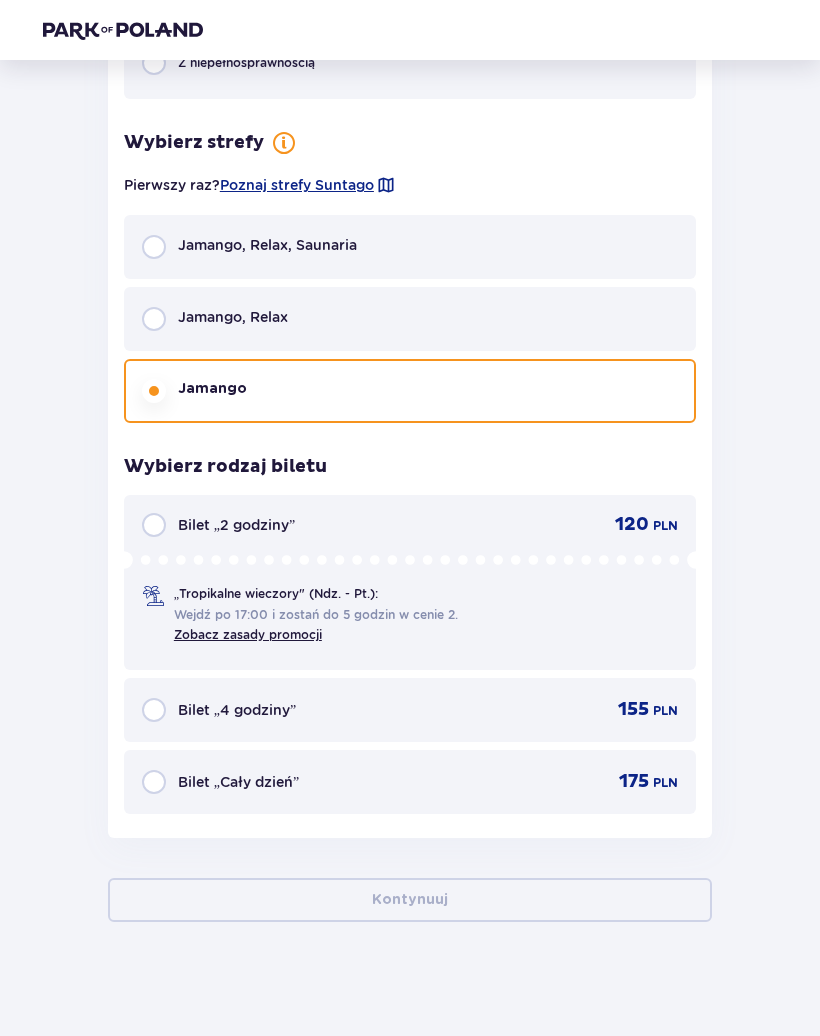scroll, scrollTop: 1539, scrollLeft: 0, axis: vertical 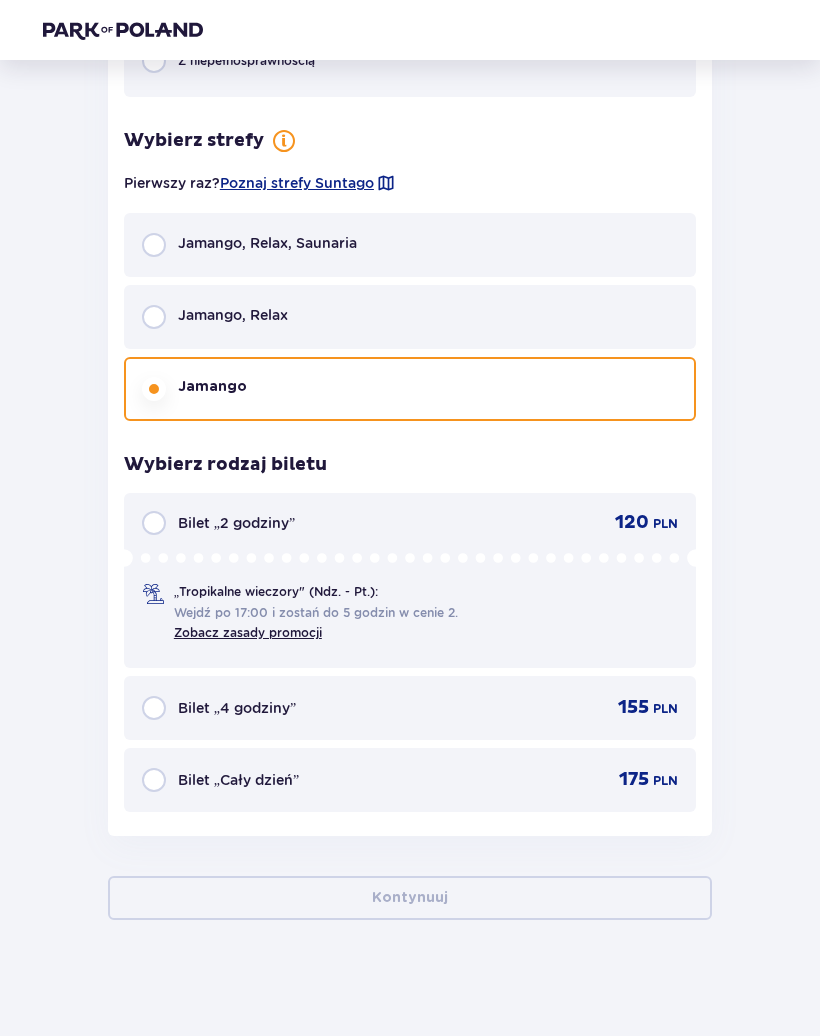 click on "Bilet „Cały dzień”   175 PLN" at bounding box center (410, 780) 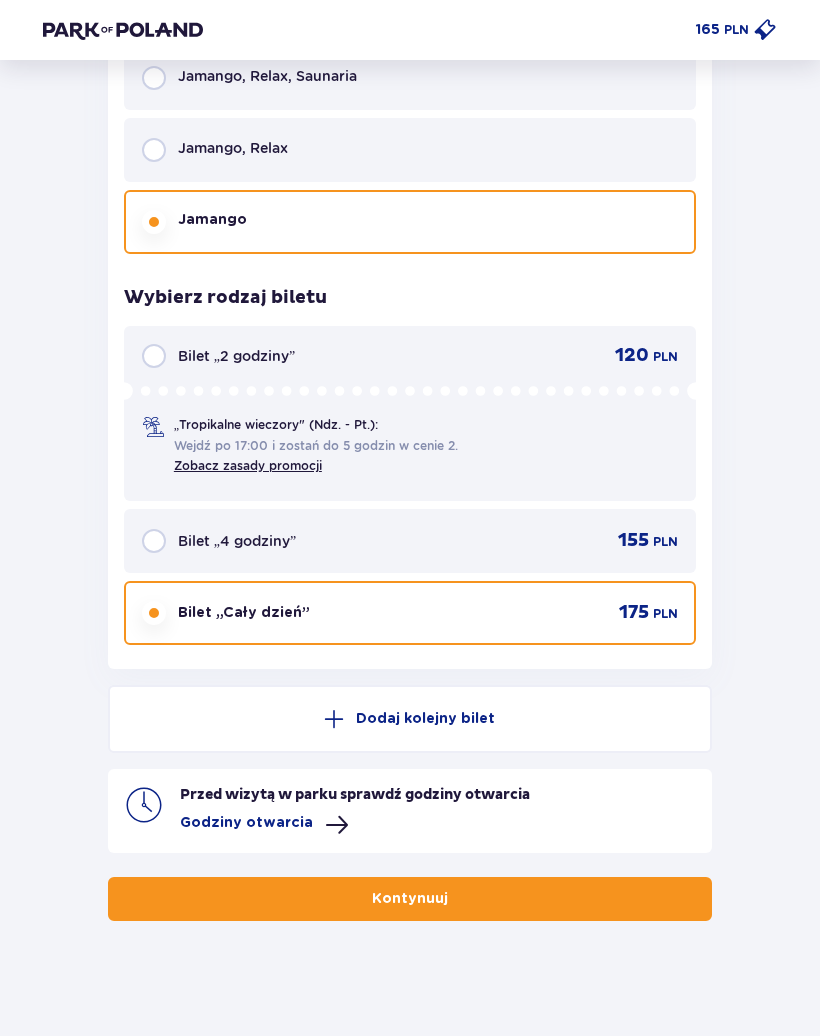 scroll, scrollTop: 1707, scrollLeft: 0, axis: vertical 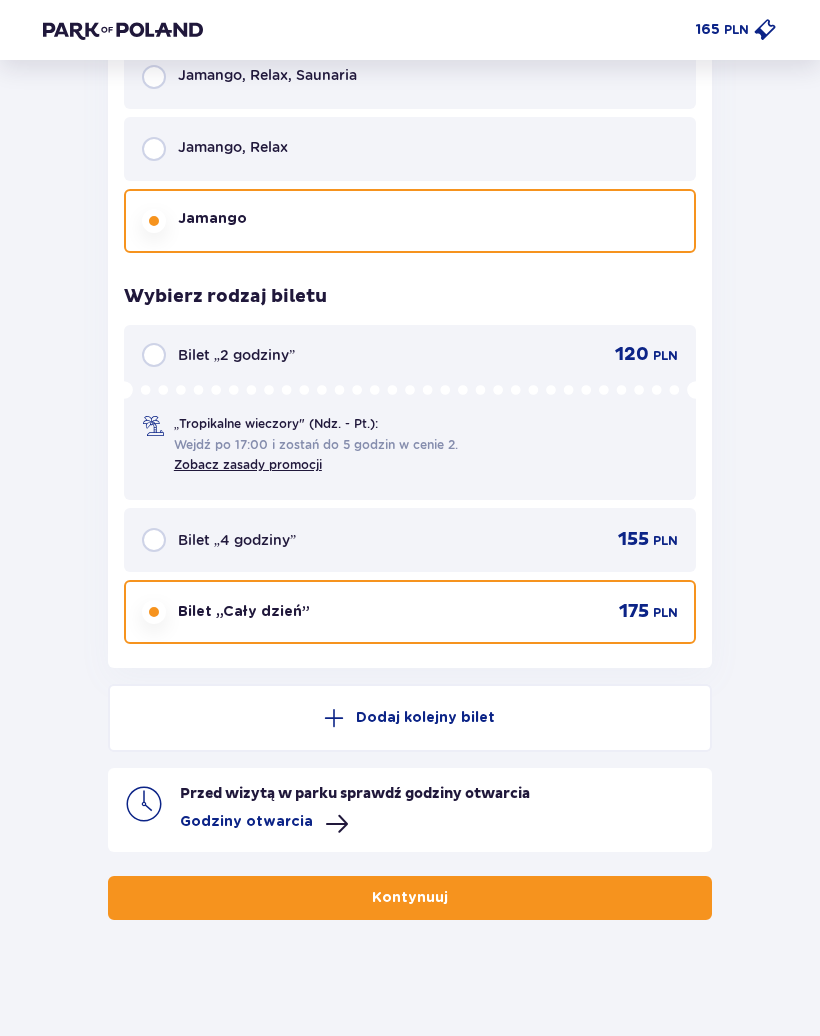 click on "Kontynuuj" at bounding box center [410, 898] 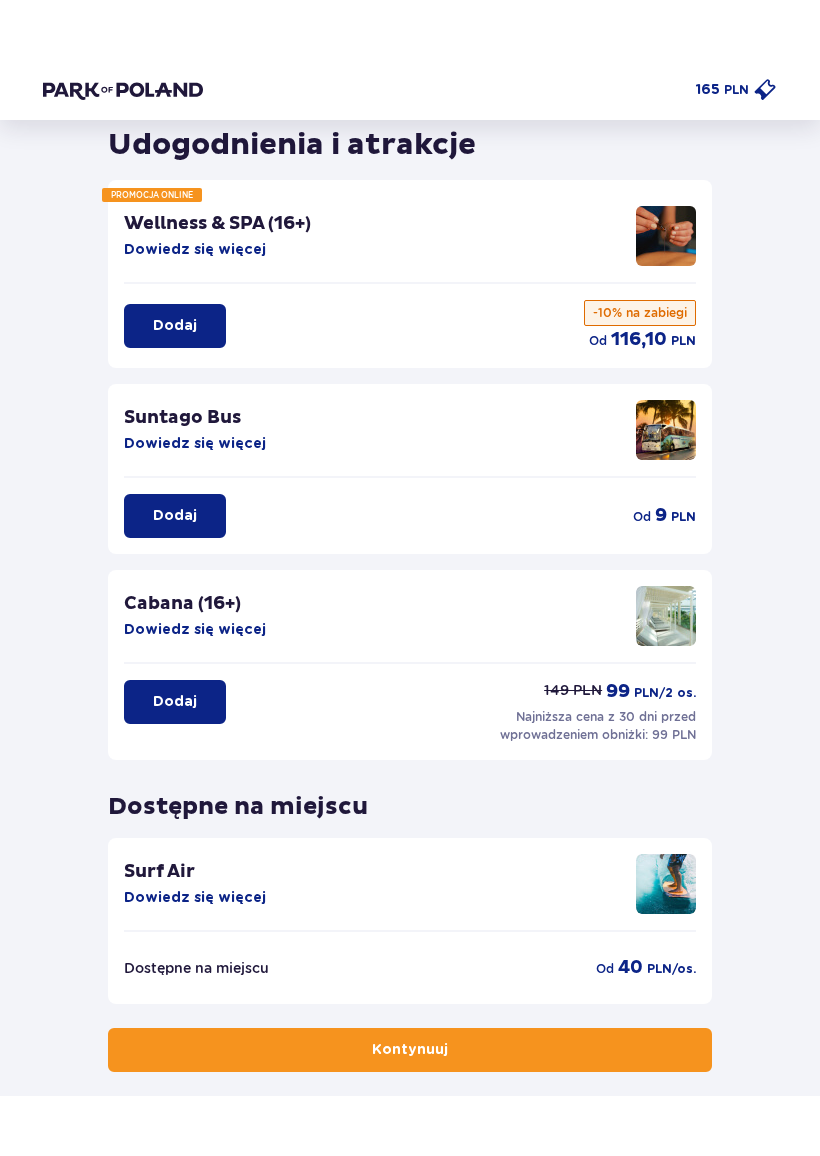 scroll, scrollTop: 0, scrollLeft: 0, axis: both 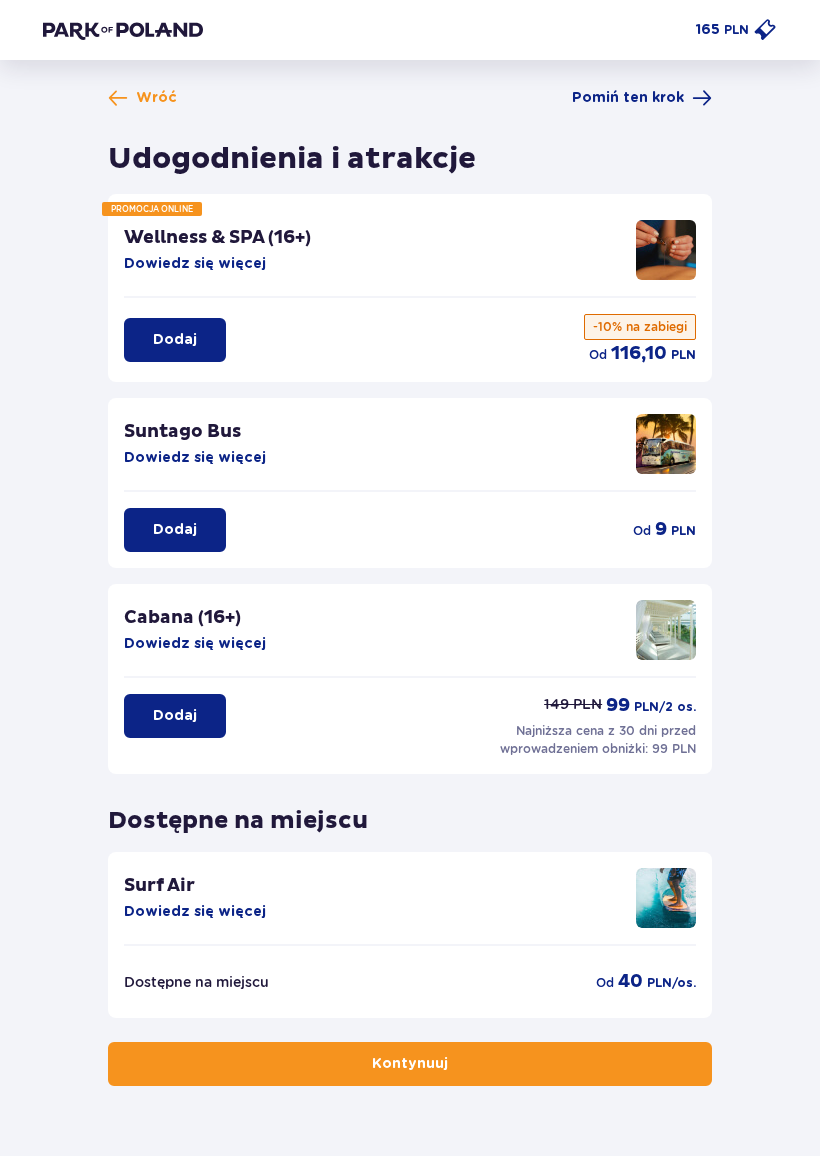 click on "Kontynuuj" at bounding box center [410, 1064] 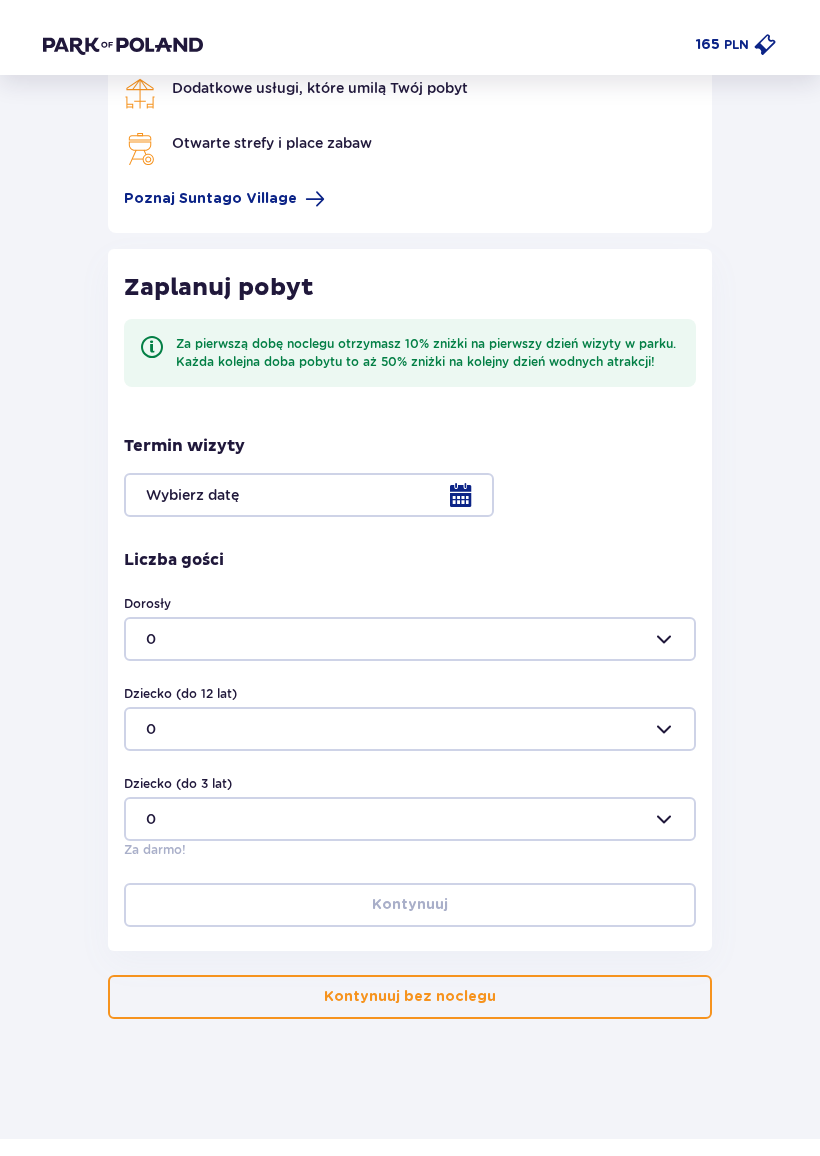 scroll, scrollTop: 178, scrollLeft: 0, axis: vertical 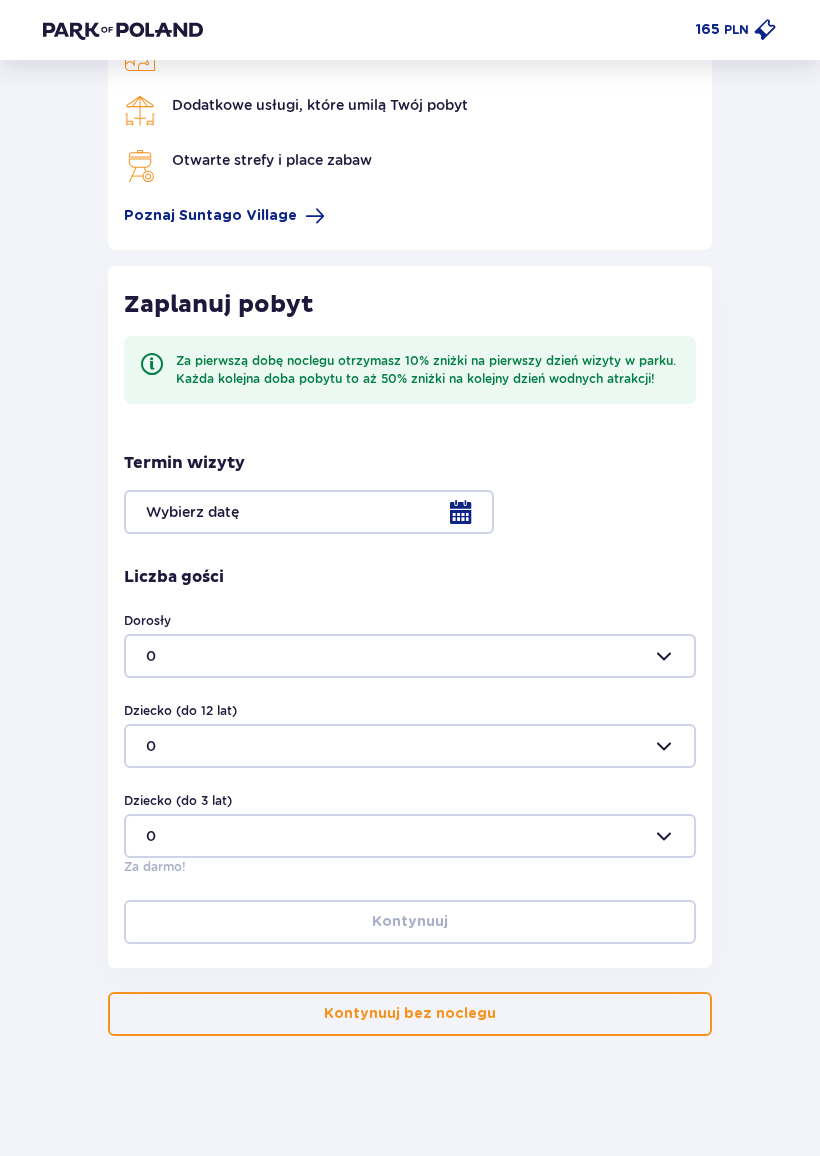 click on "Kontynuuj bez noclegu" at bounding box center [410, 1014] 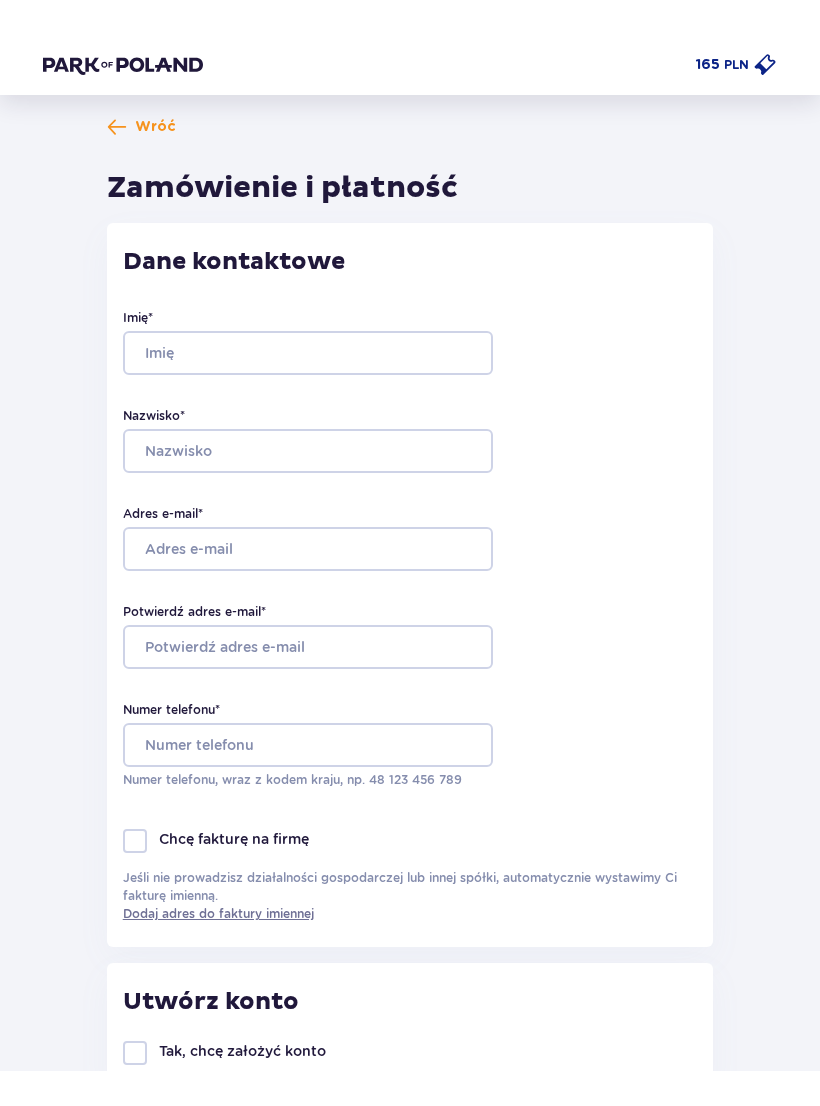scroll, scrollTop: 0, scrollLeft: 0, axis: both 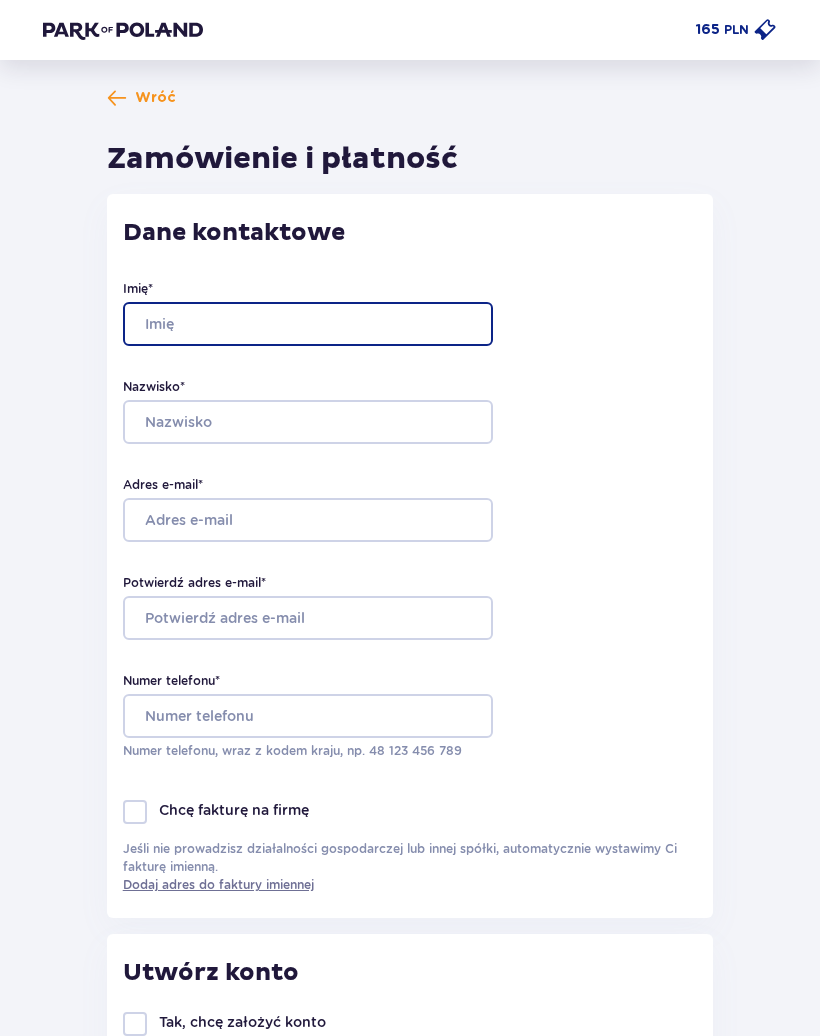 click on "Imię *" at bounding box center [308, 324] 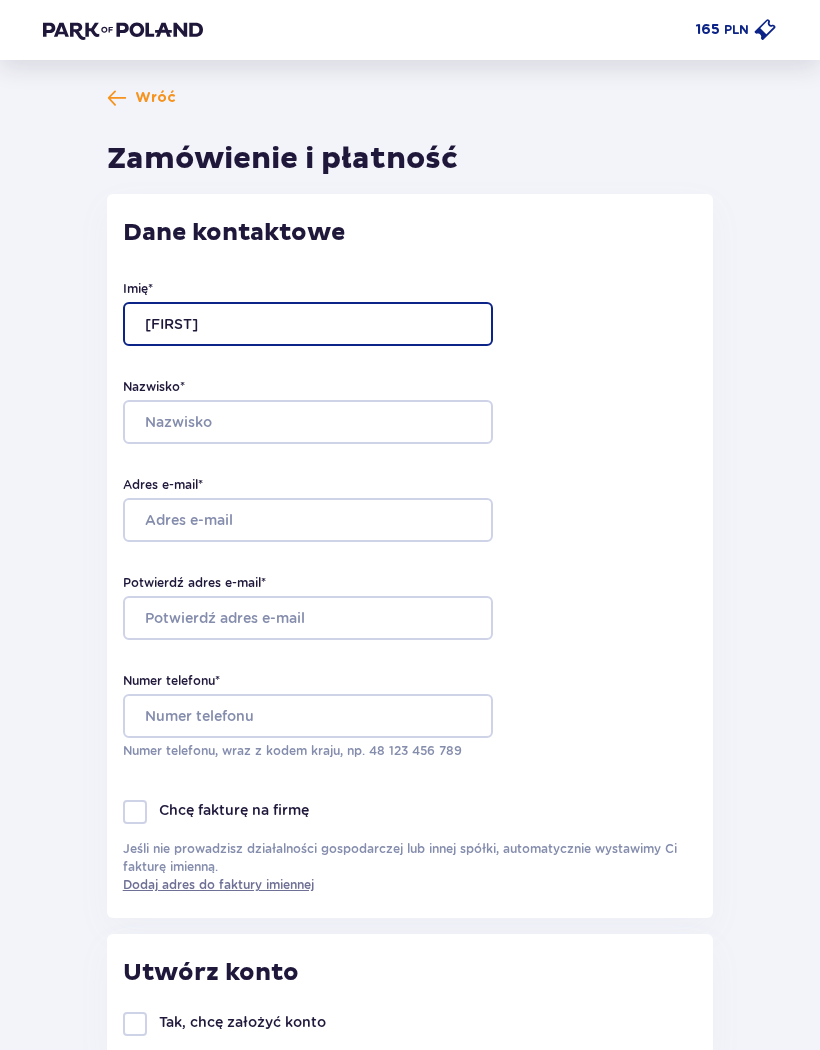 type on "Amelia" 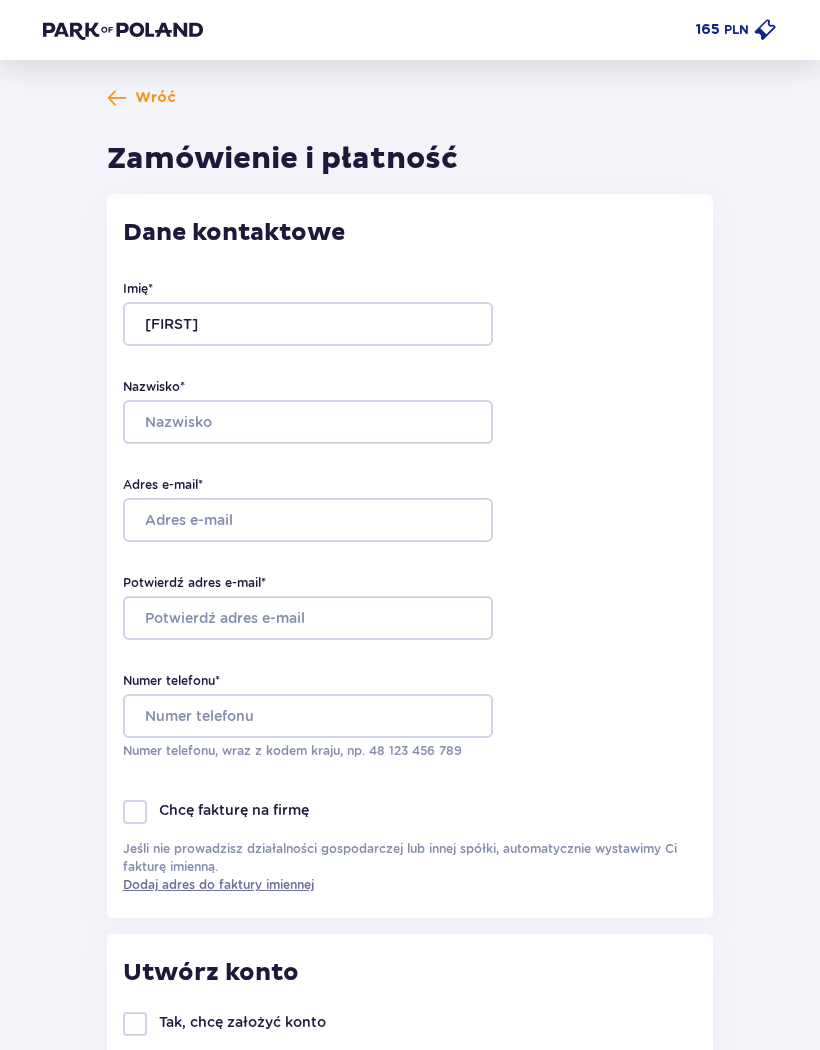 click on "Nazwisko *" at bounding box center [308, 422] 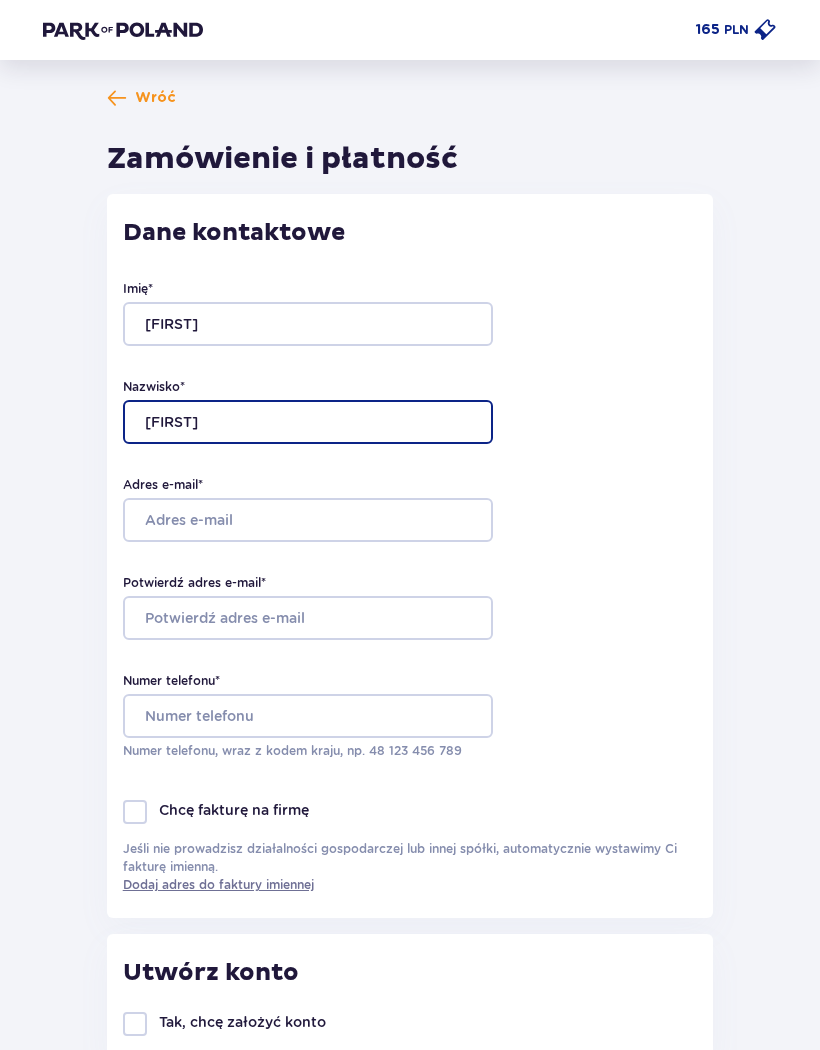 type on "Dziób" 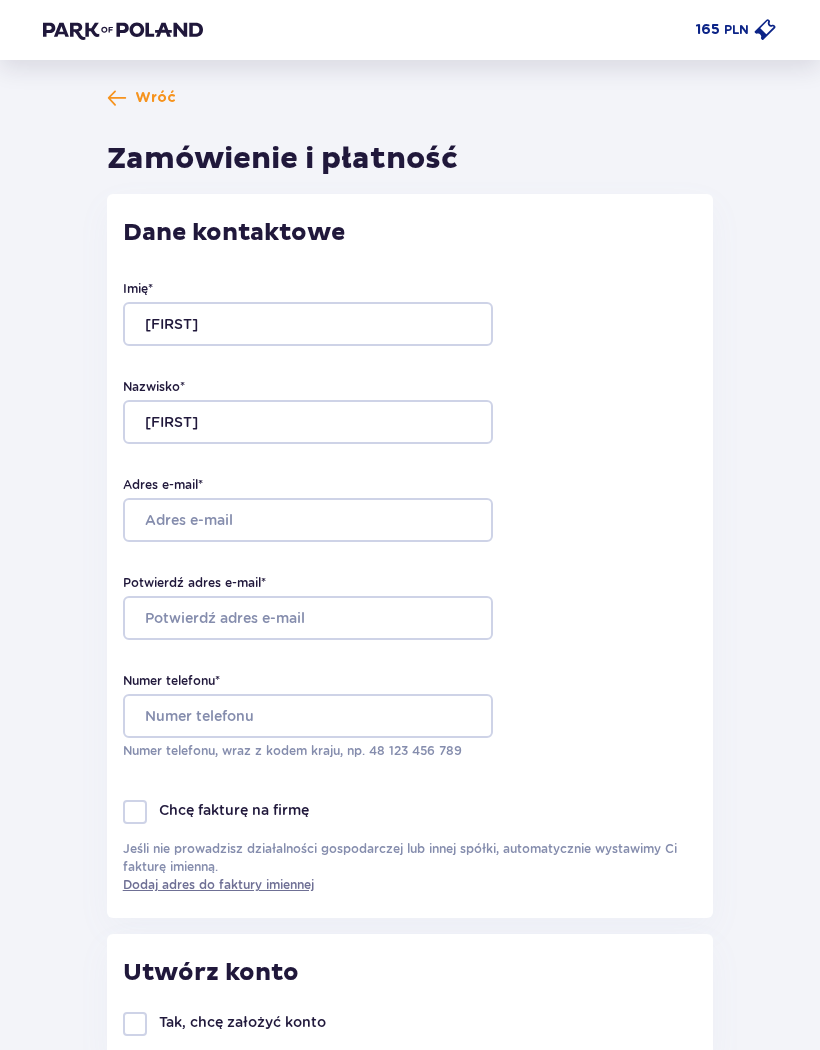 click on "Adres e-mail *" at bounding box center [308, 520] 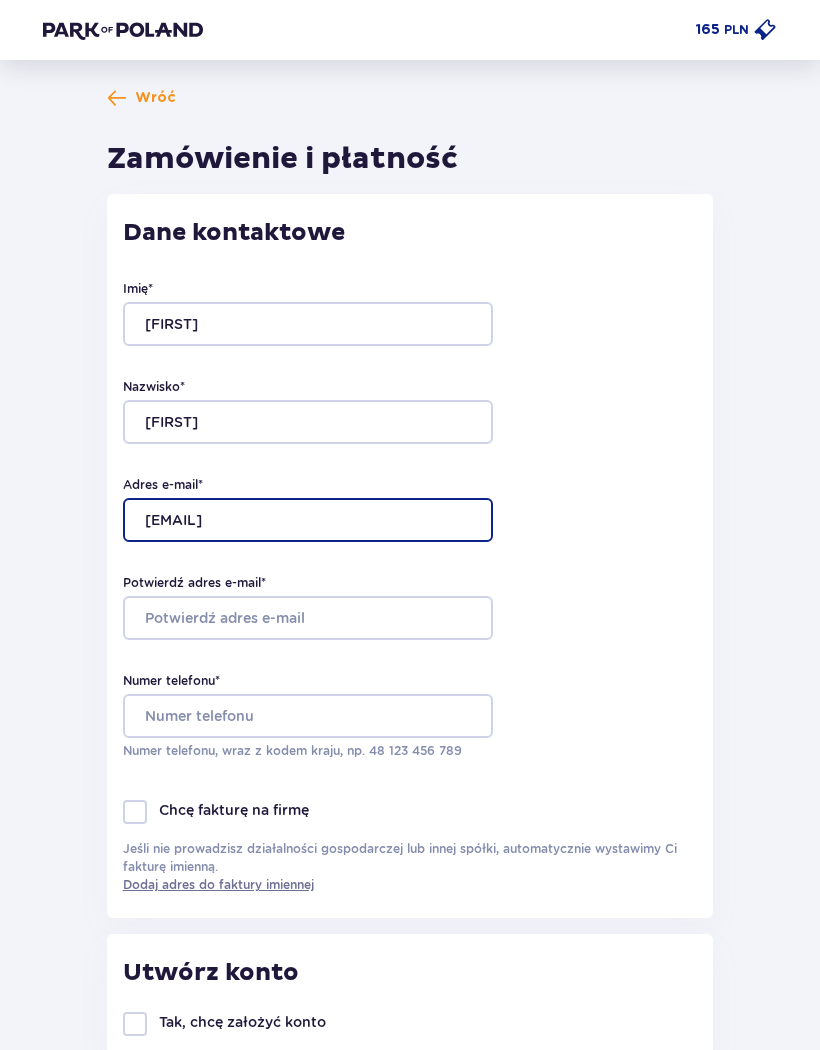 type on "dziobamelia@gmail.com" 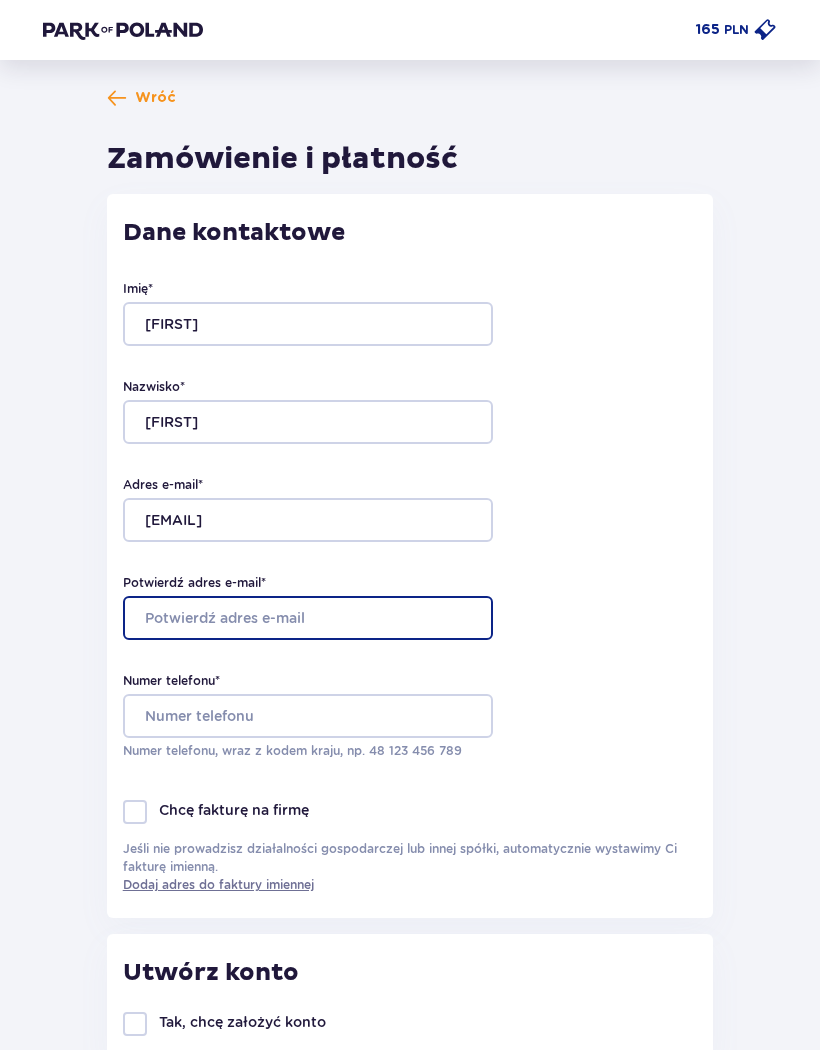 click on "Potwierdź adres e-mail *" at bounding box center [308, 618] 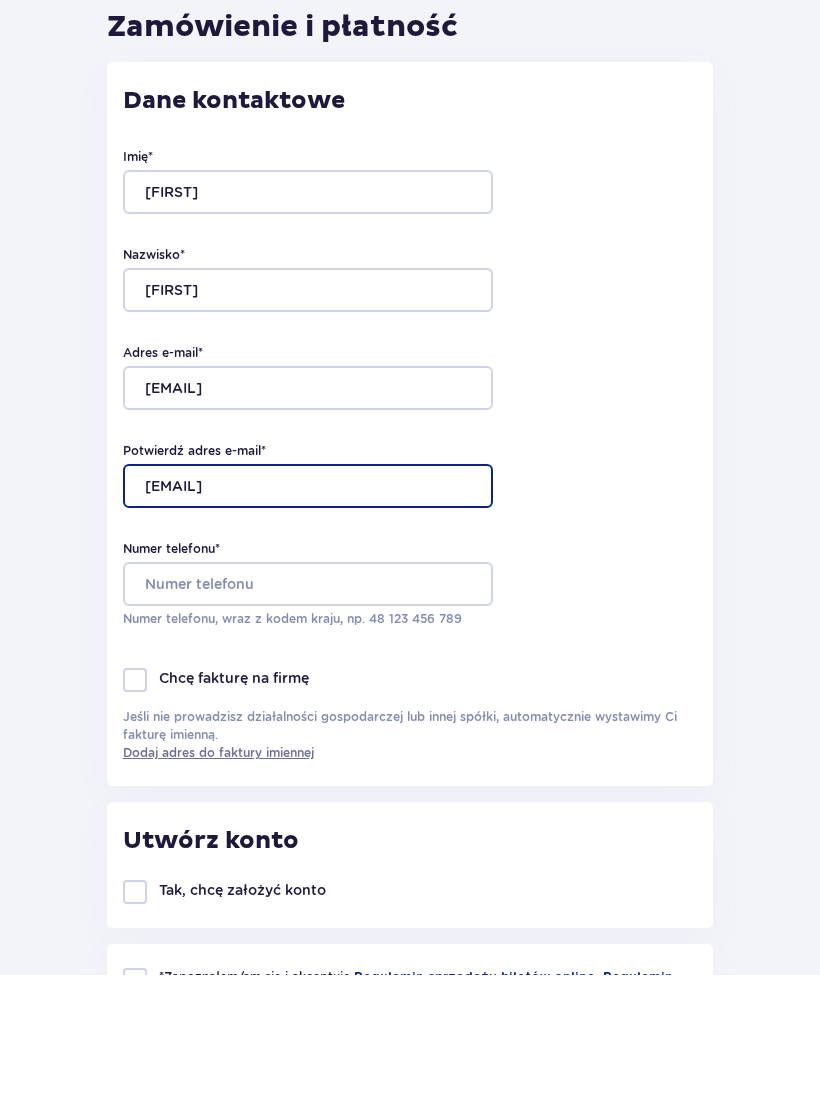 type on "dziobamelia@gmail.com" 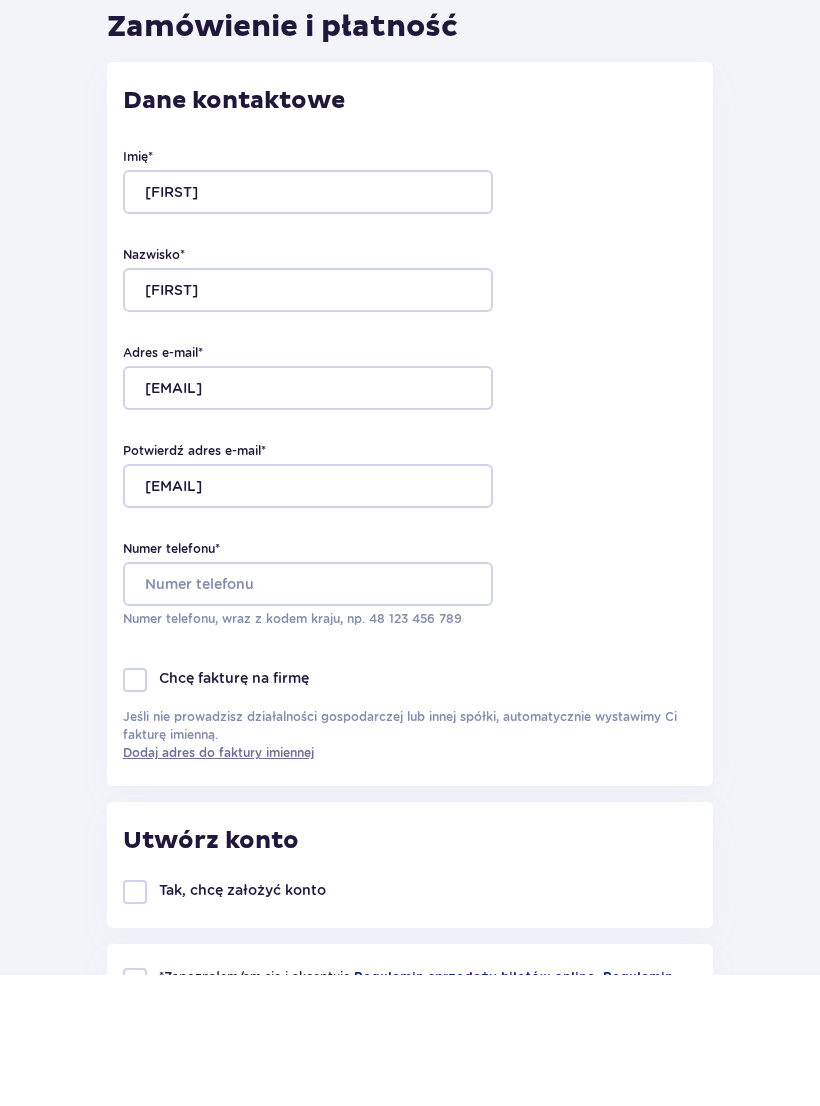 click on "Numer telefonu *" at bounding box center [308, 716] 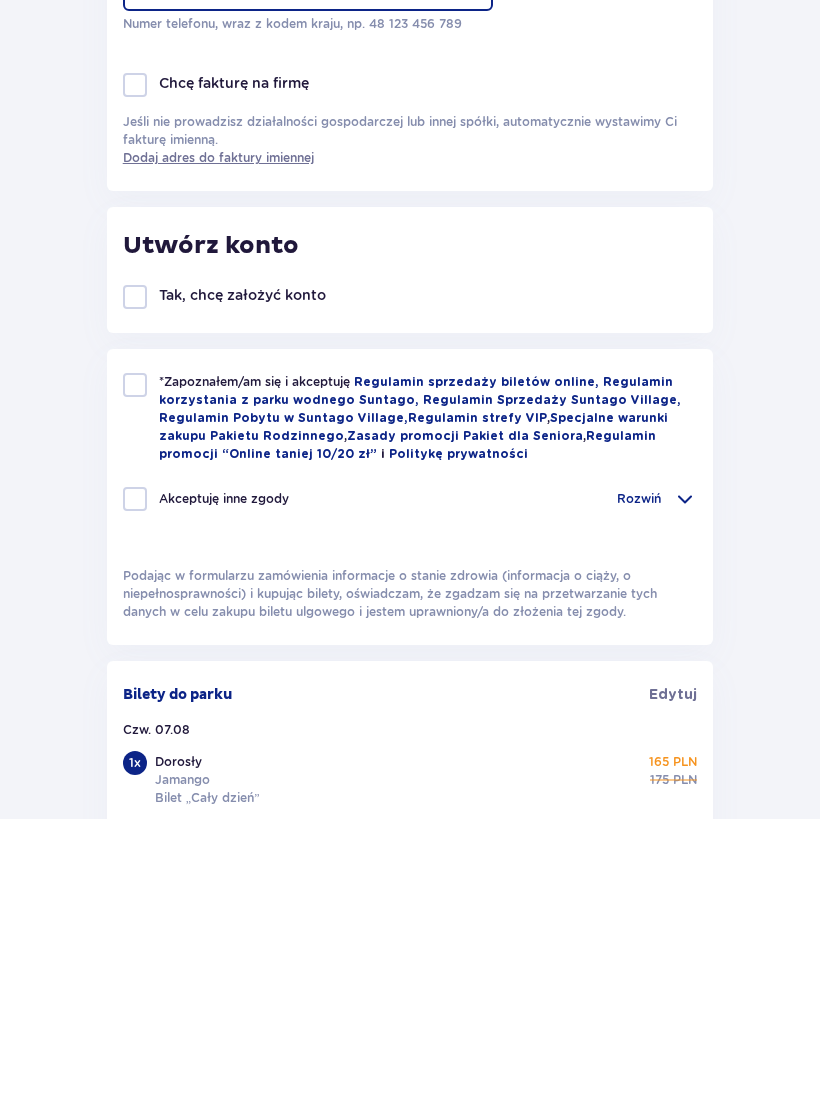 scroll, scrollTop: 440, scrollLeft: 0, axis: vertical 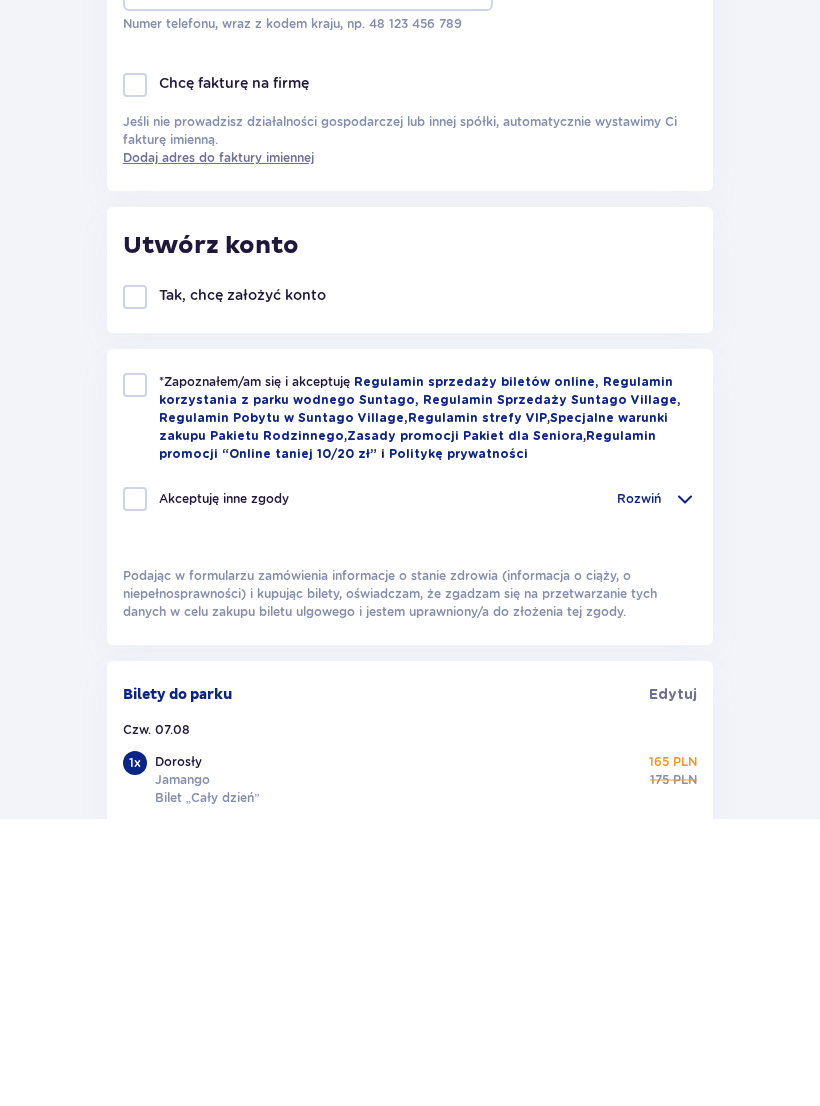 click at bounding box center [135, 672] 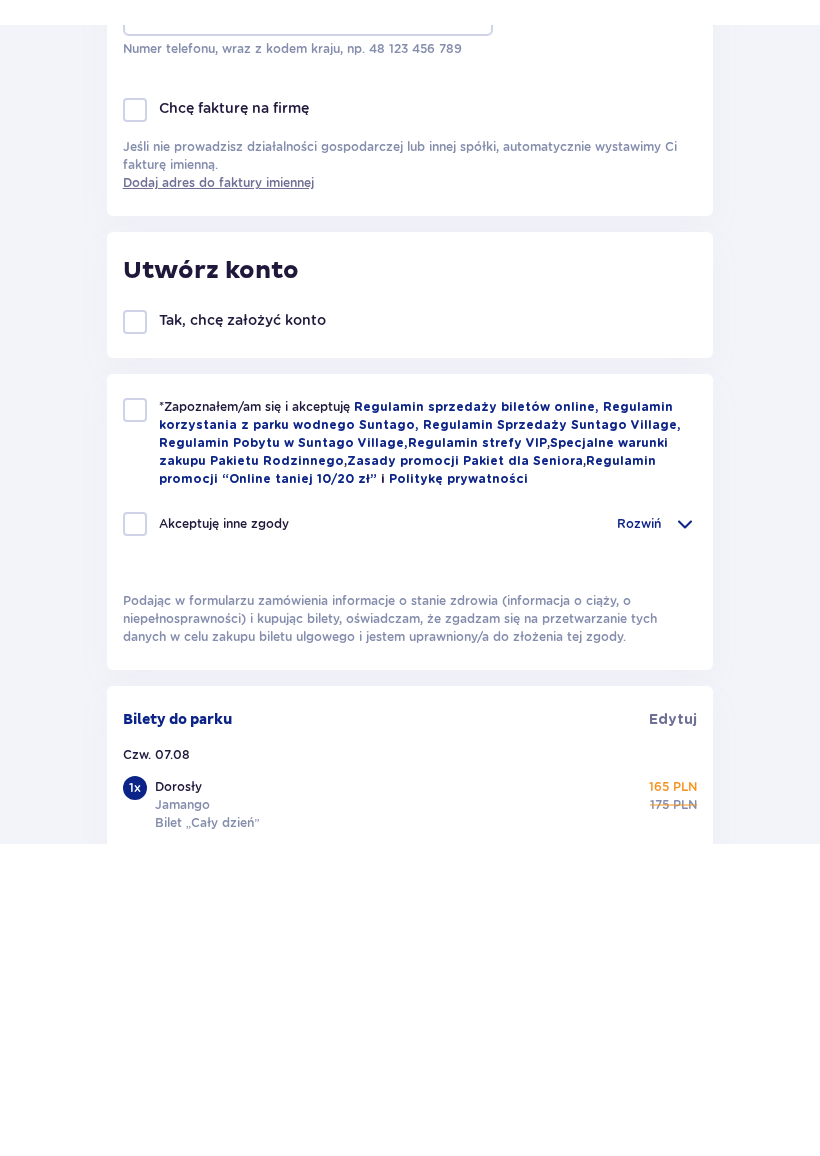 scroll, scrollTop: 728, scrollLeft: 0, axis: vertical 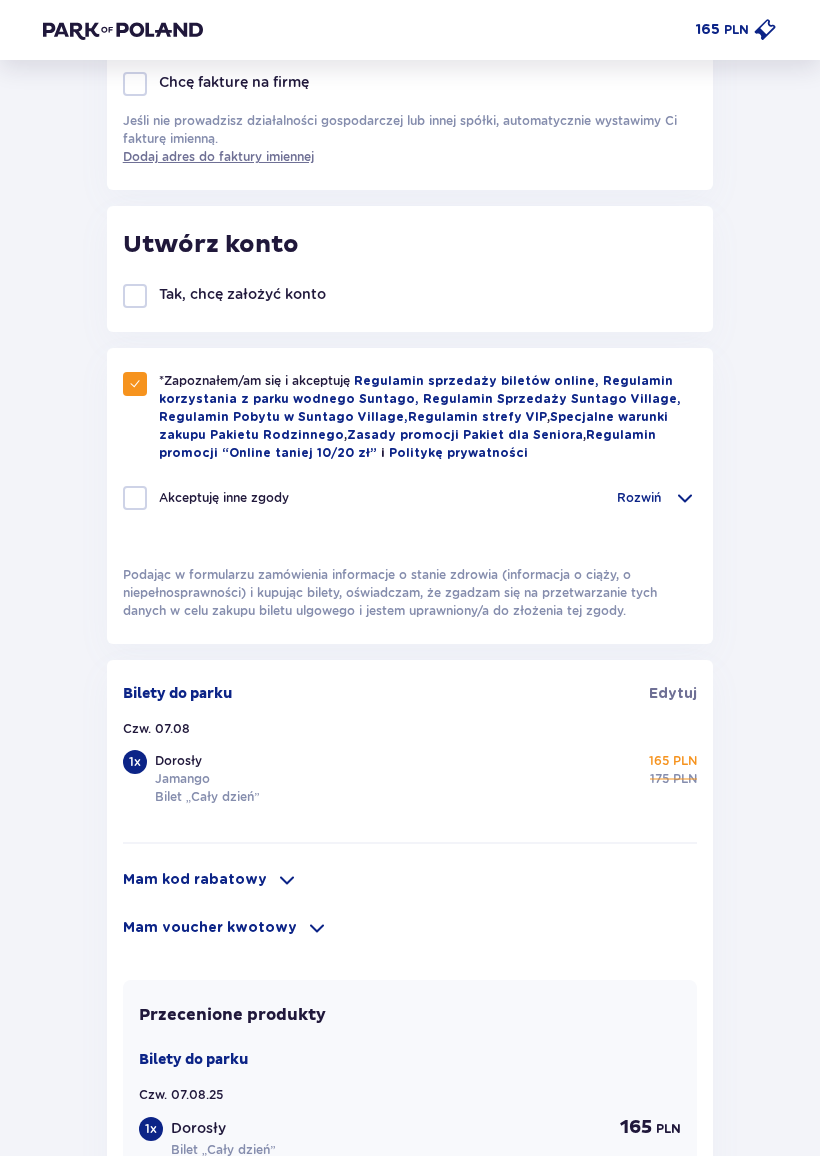 click at bounding box center (135, 498) 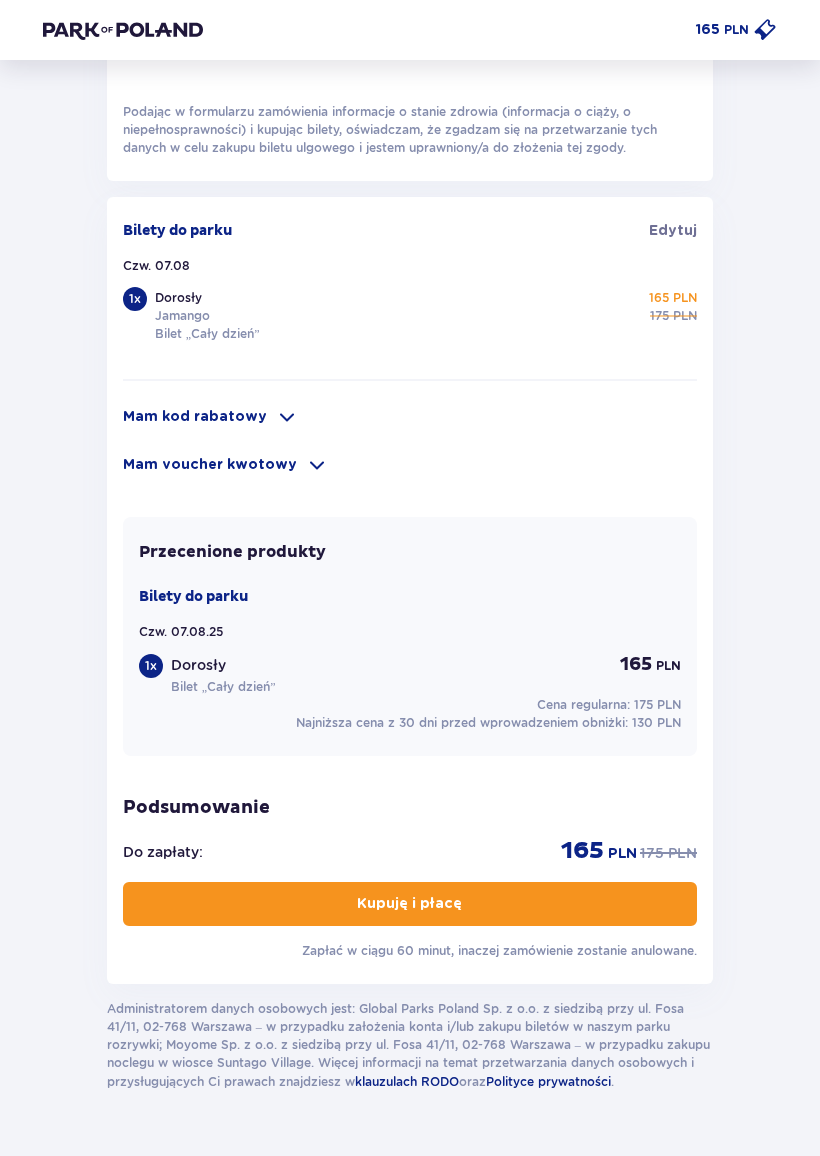 scroll, scrollTop: 1191, scrollLeft: 0, axis: vertical 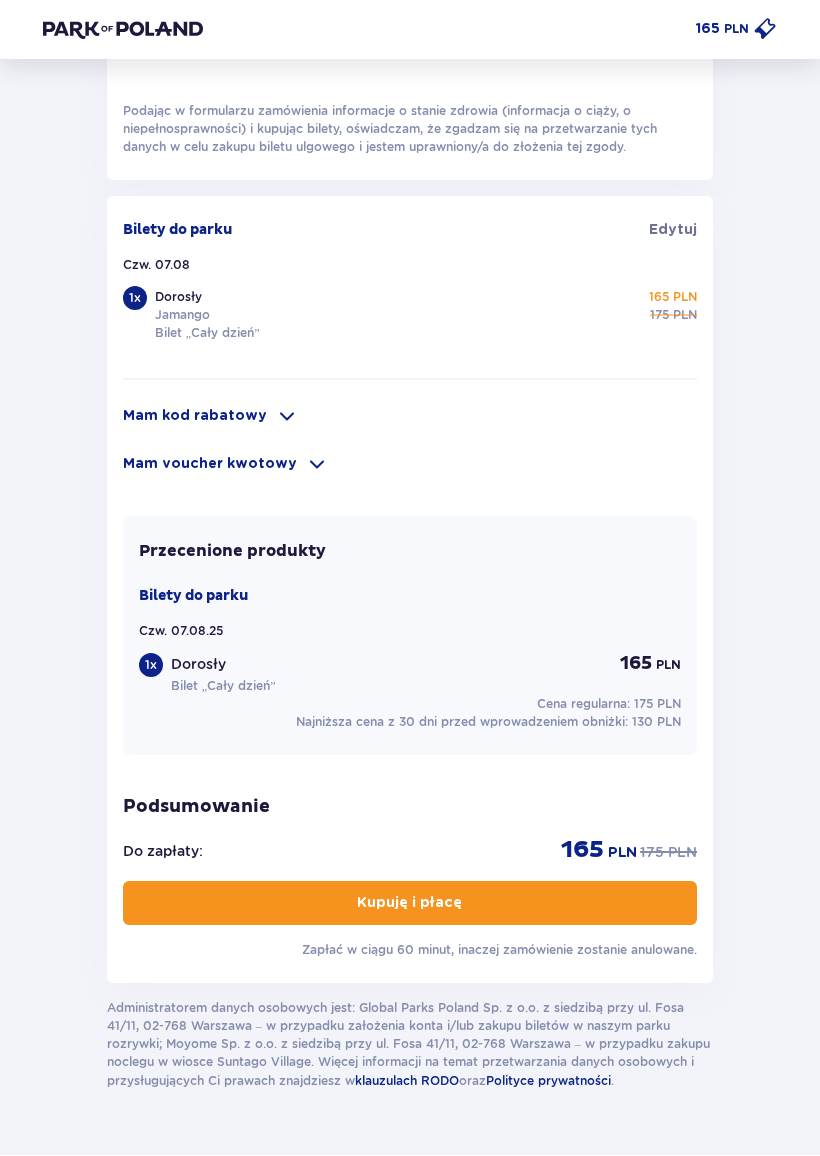 click on "Kupuję i płacę" at bounding box center (410, 904) 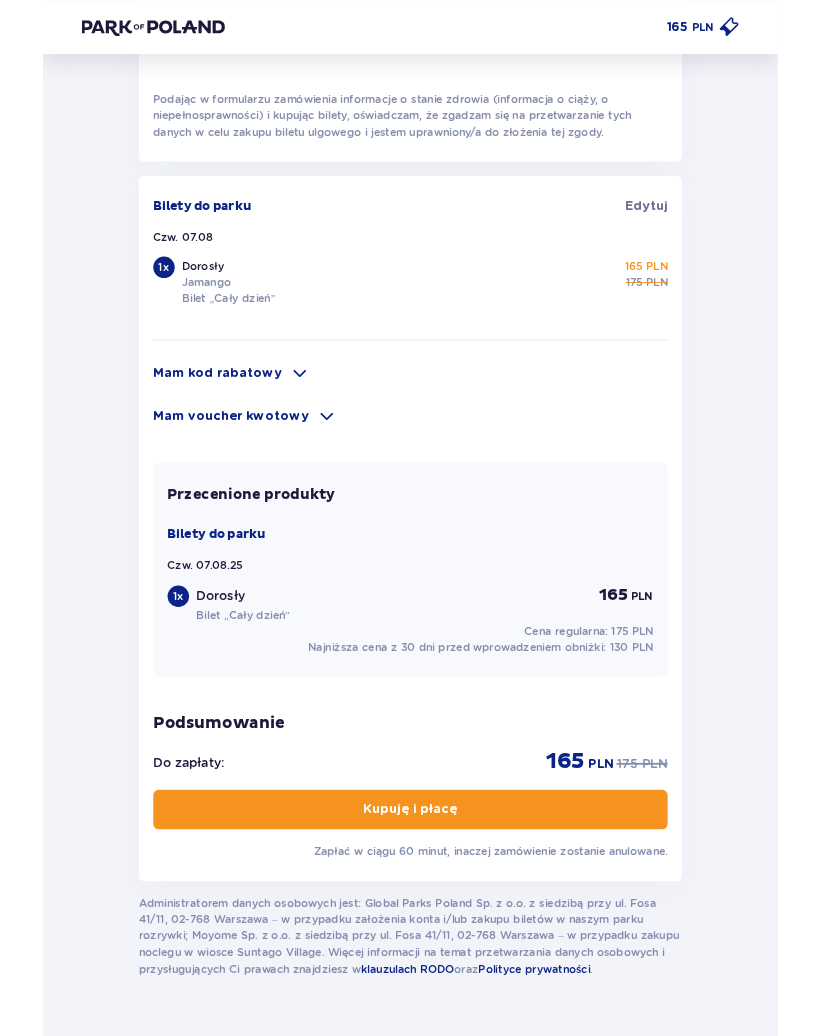 scroll, scrollTop: 1248, scrollLeft: 0, axis: vertical 